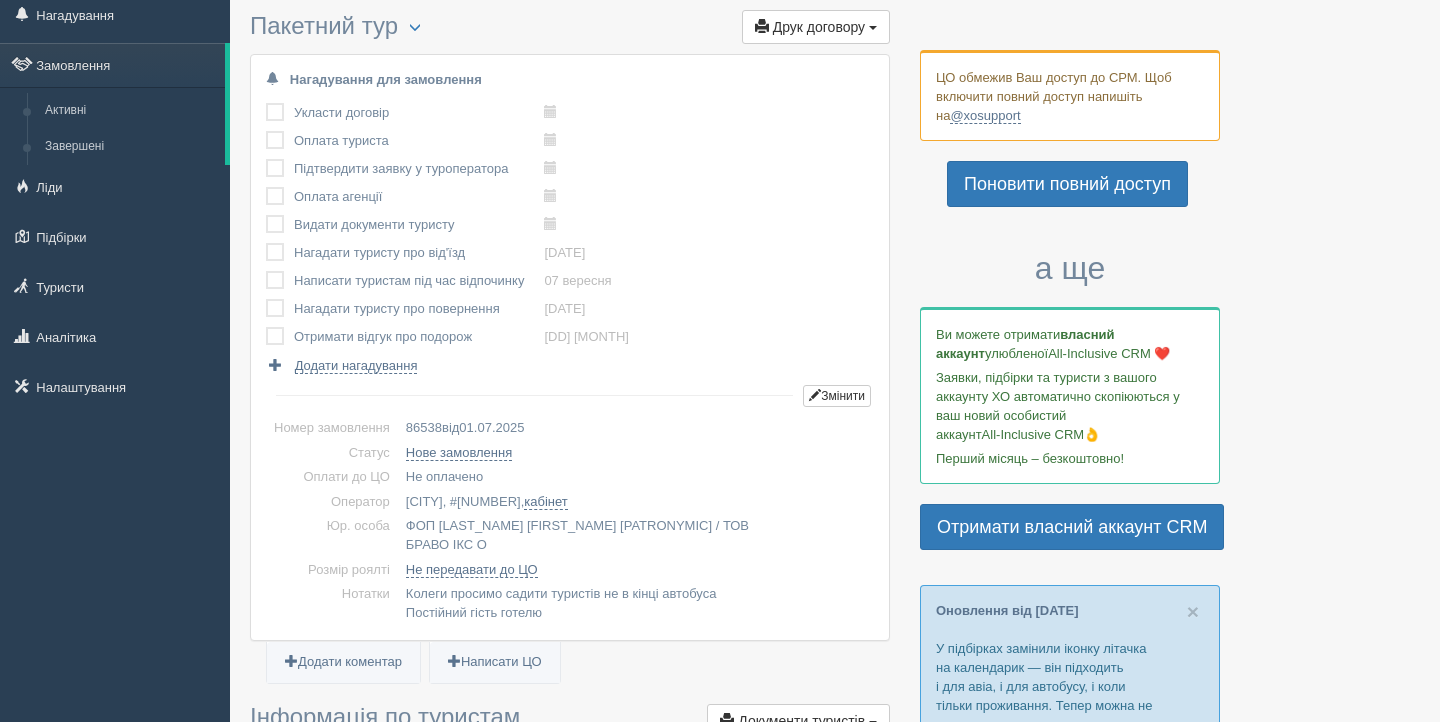 scroll, scrollTop: 64, scrollLeft: 0, axis: vertical 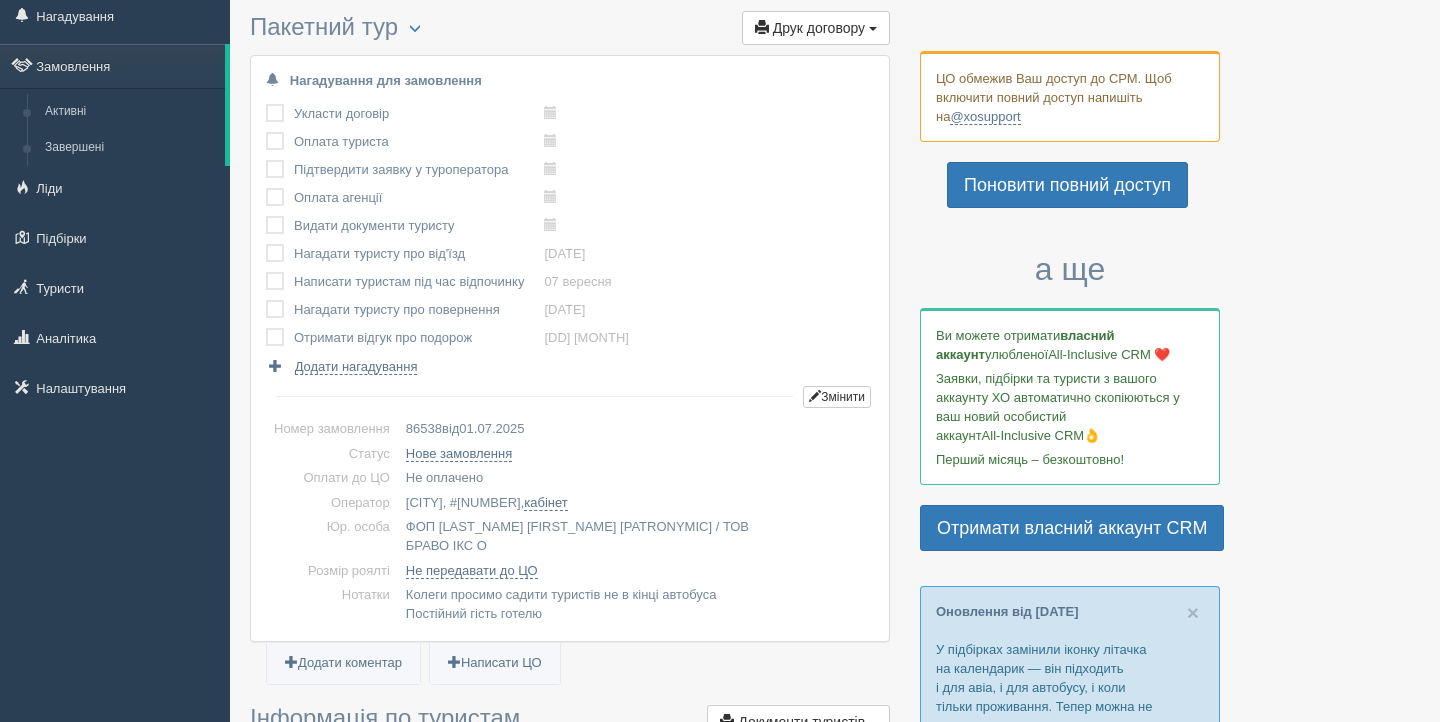 click on "Пакетний тур
Менеджер:
[PERSON]
Змінити тип
Створити копію
Об'єднати договори
Видалити замовлення" at bounding box center (570, 1197) 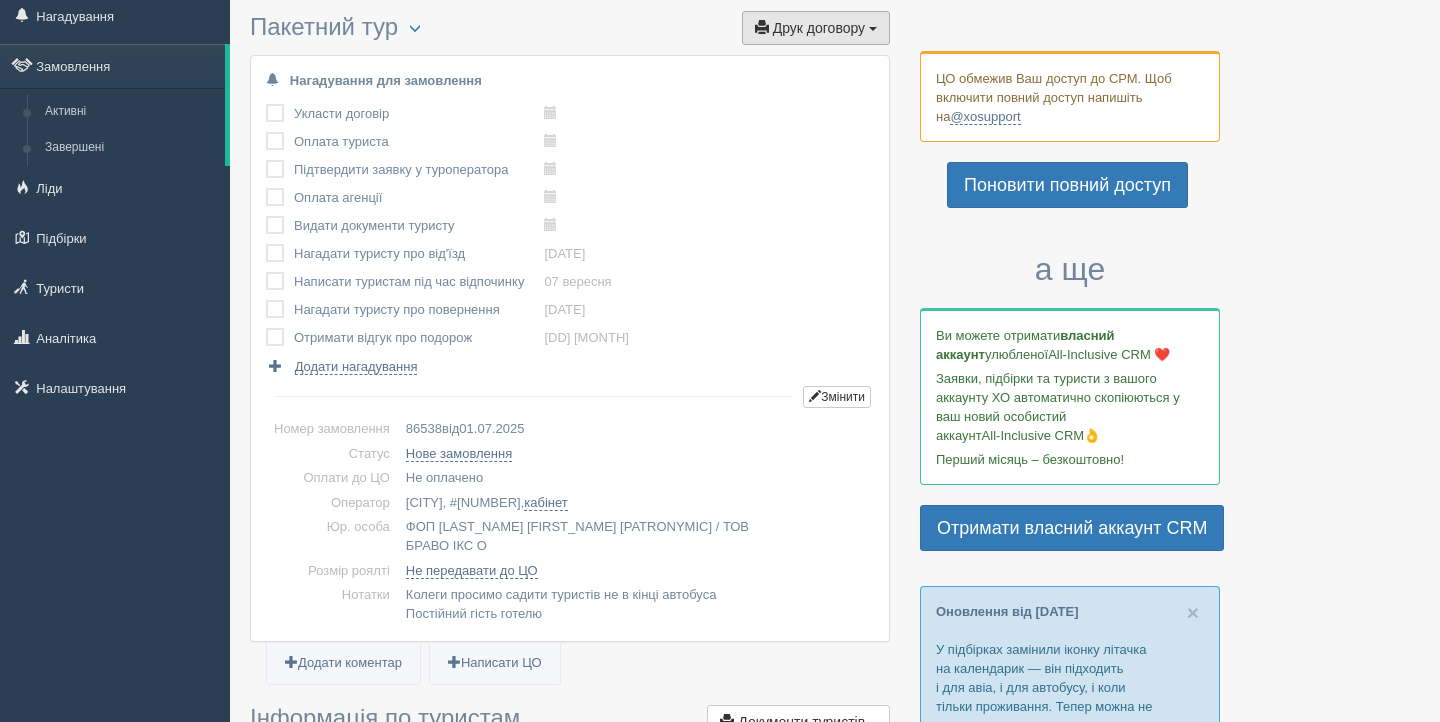 click on "Друк договору" at bounding box center [819, 28] 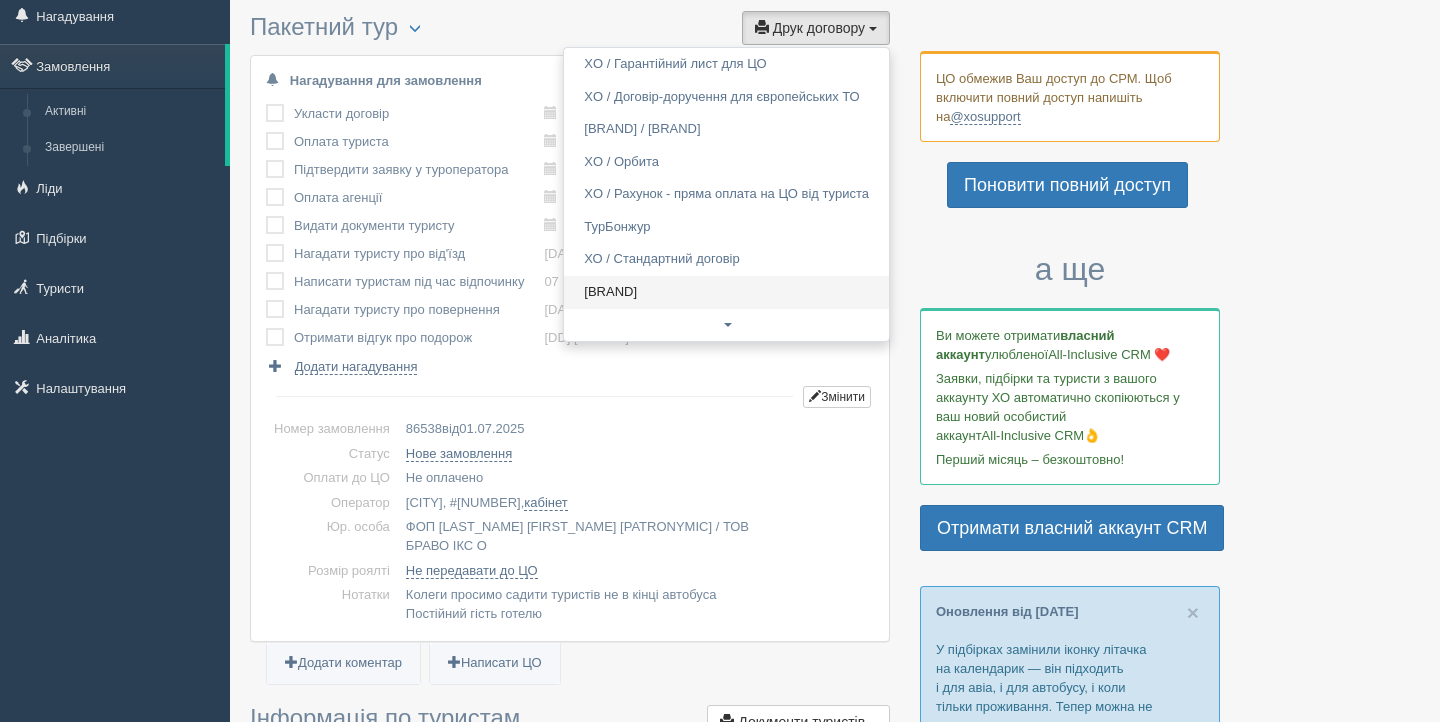 click on "[BRAND]" at bounding box center [726, 292] 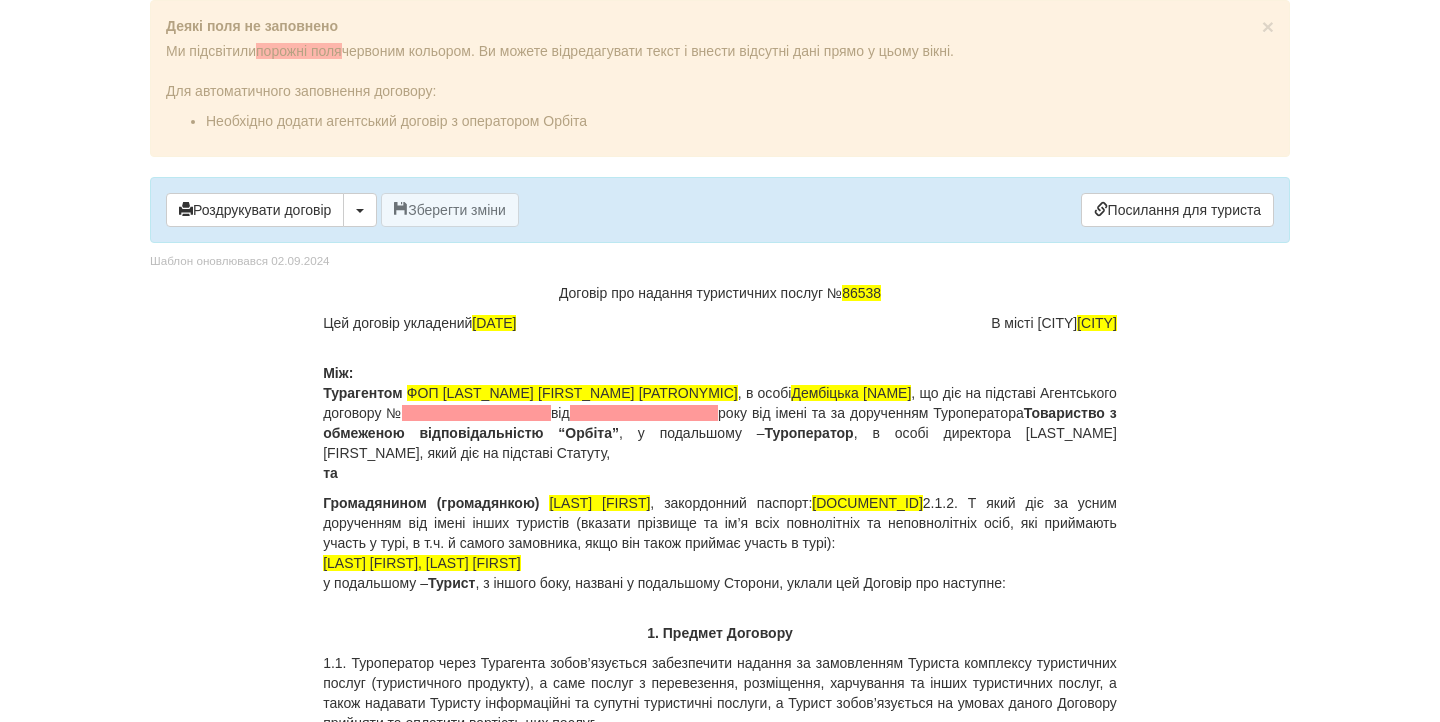 scroll, scrollTop: 0, scrollLeft: 0, axis: both 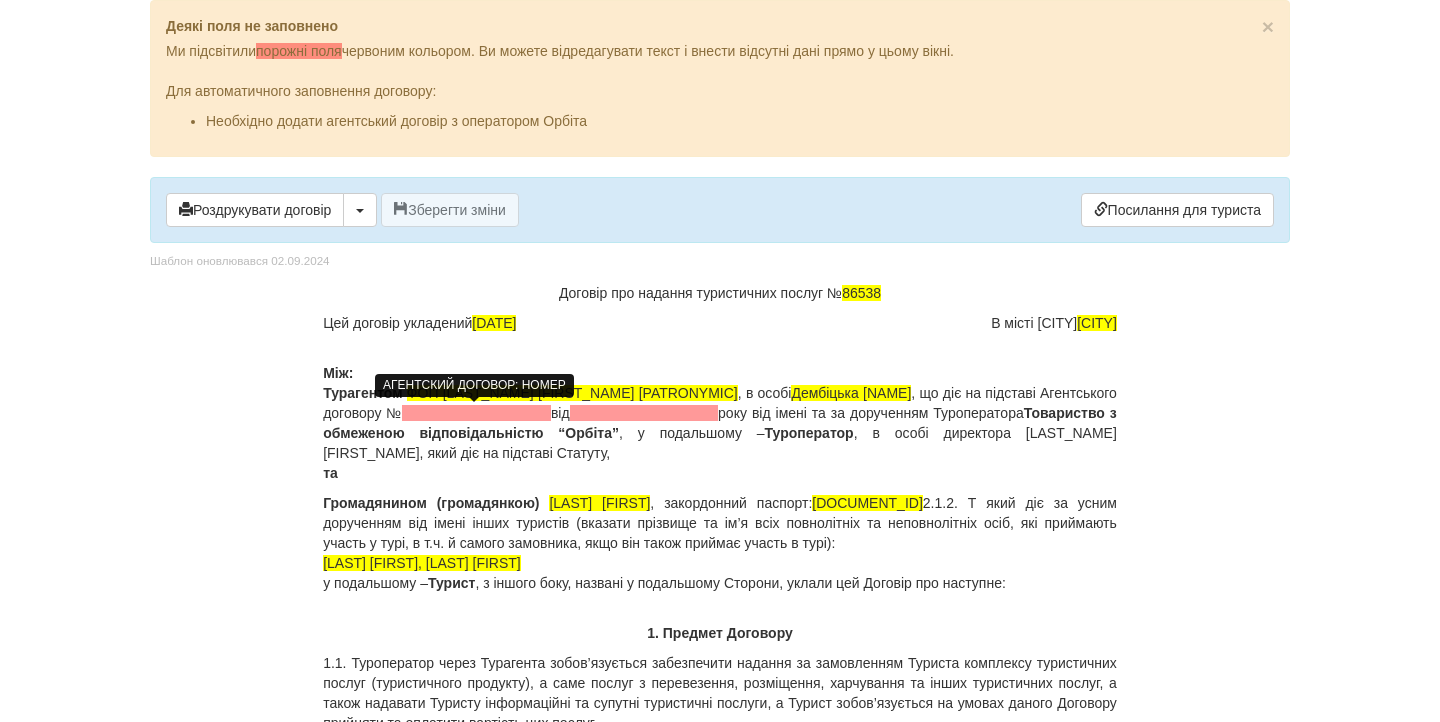 click at bounding box center [464, 413] 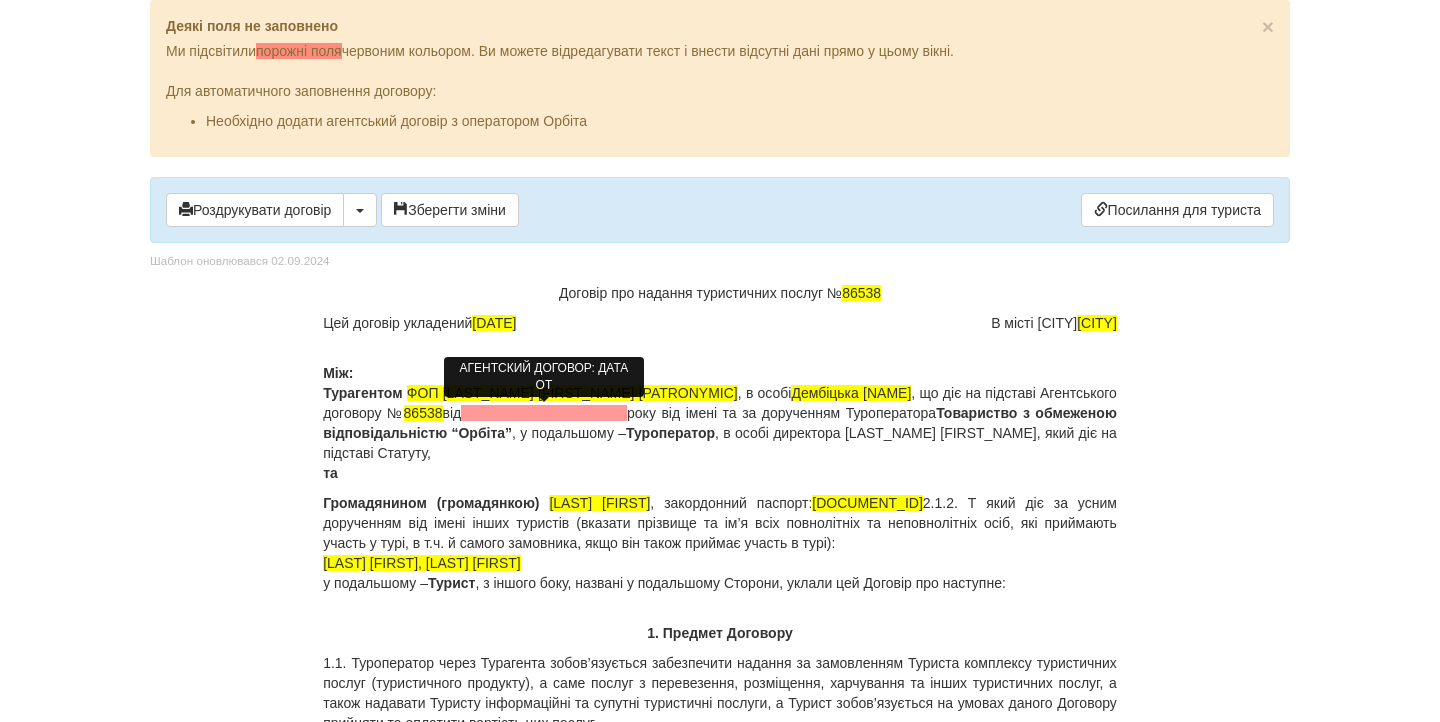 click at bounding box center (576, 413) 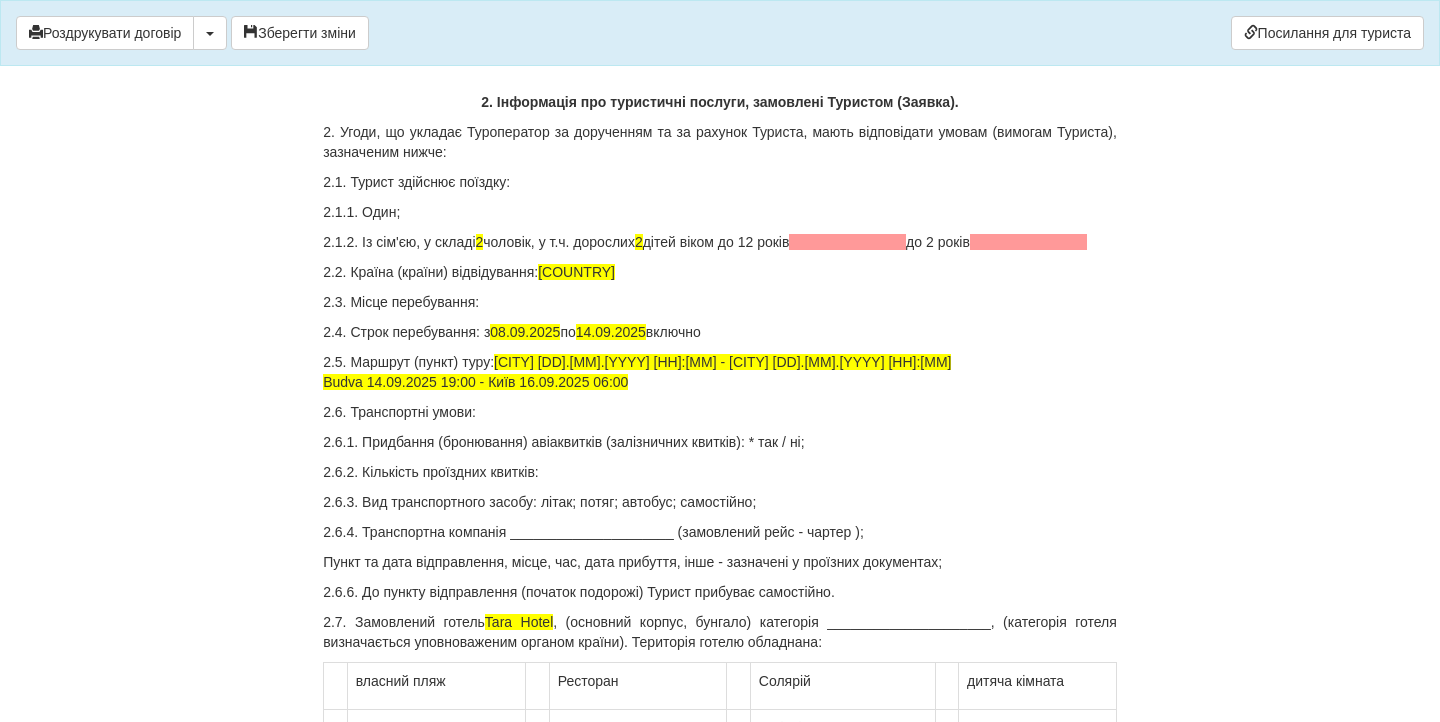 scroll, scrollTop: 936, scrollLeft: 0, axis: vertical 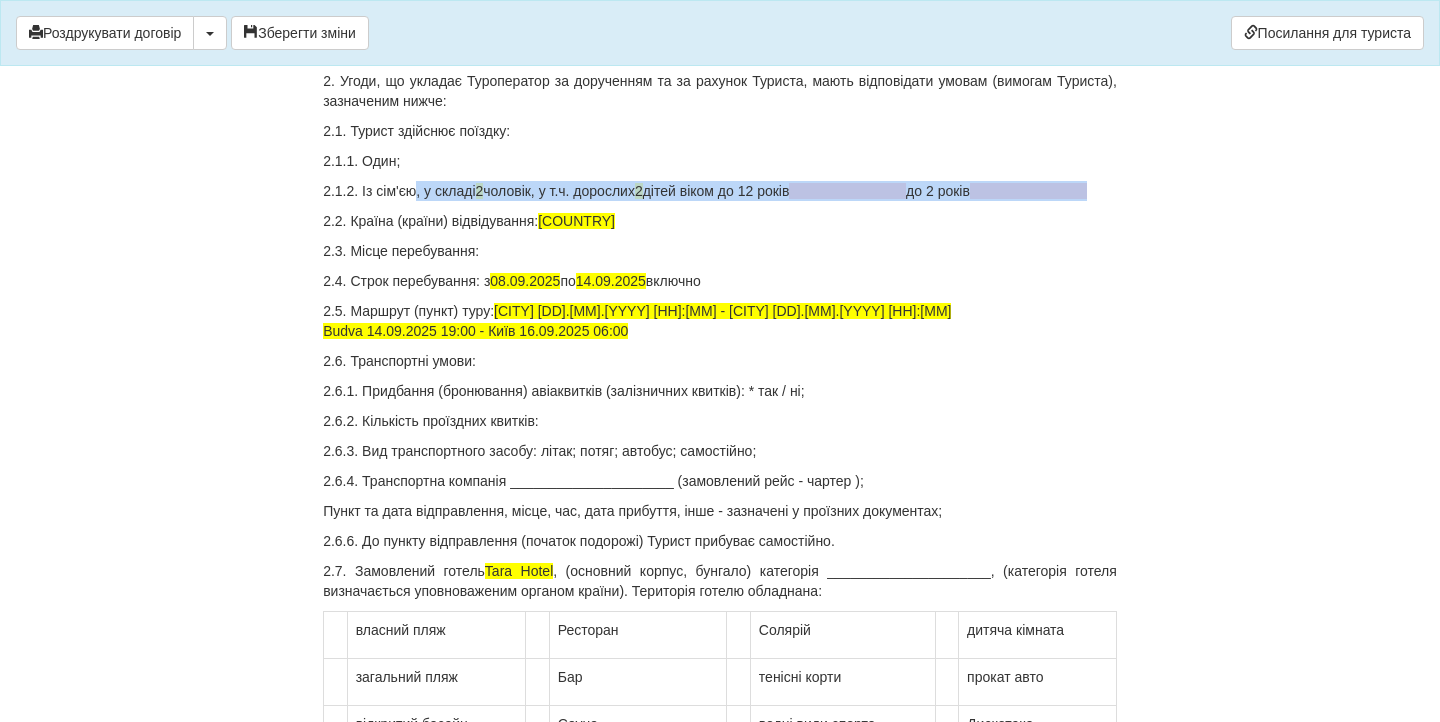 drag, startPoint x: 424, startPoint y: 216, endPoint x: 473, endPoint y: 222, distance: 49.365982 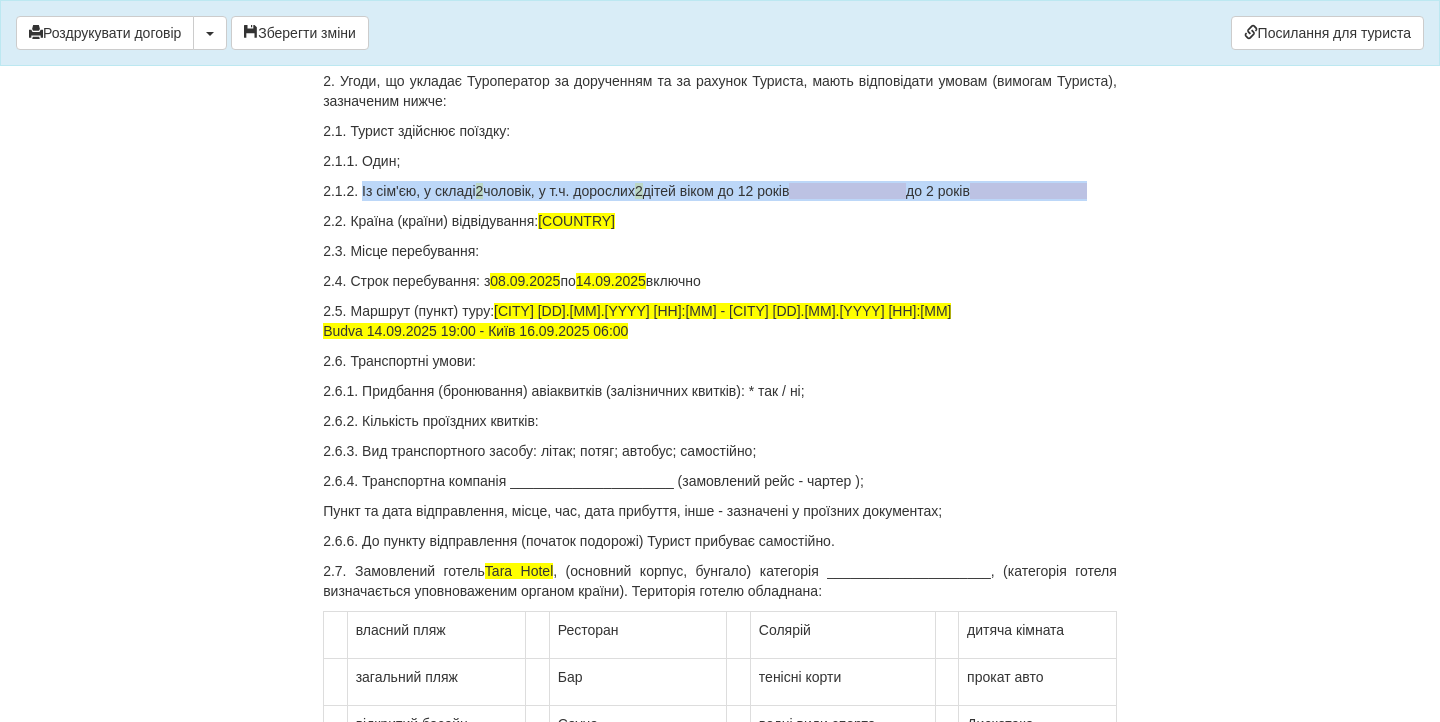 drag, startPoint x: 458, startPoint y: 222, endPoint x: 365, endPoint y: 211, distance: 93.64828 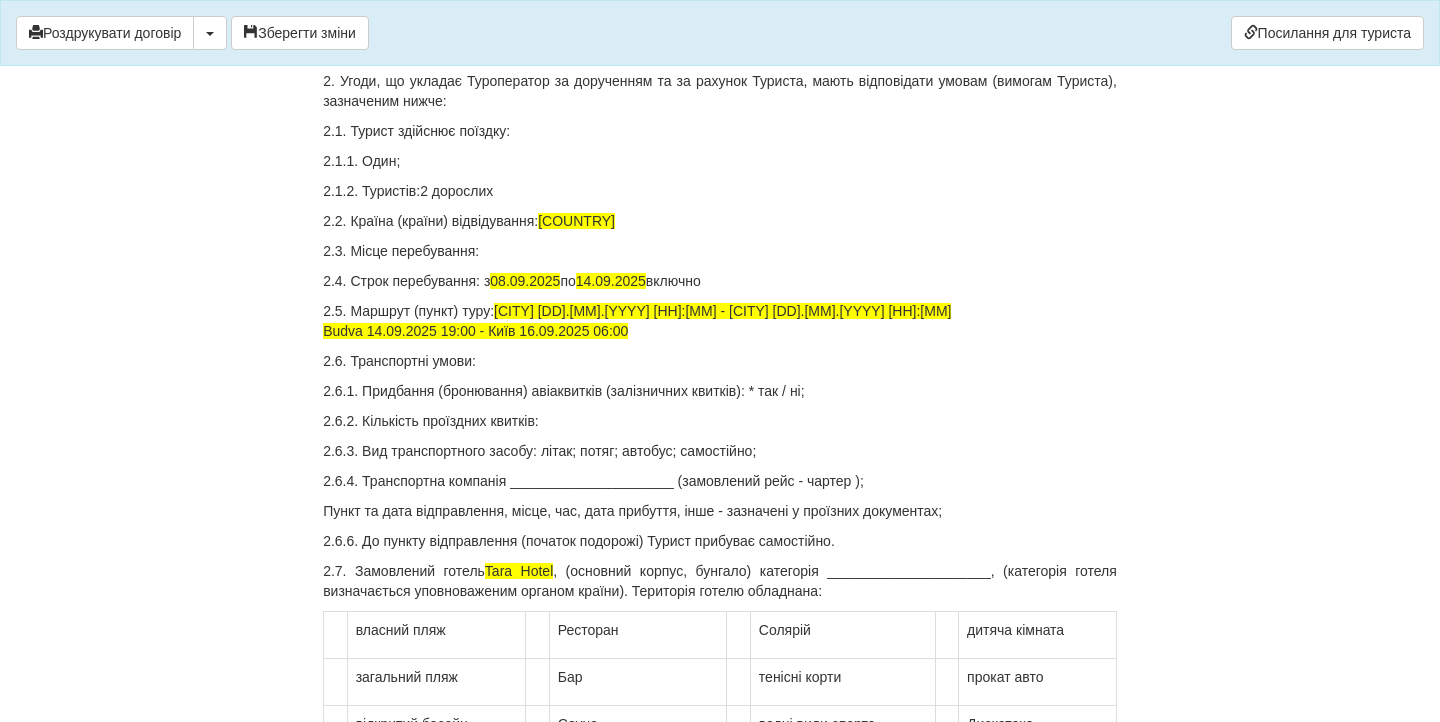 click on "2.3. Місце перебування:" at bounding box center (720, 251) 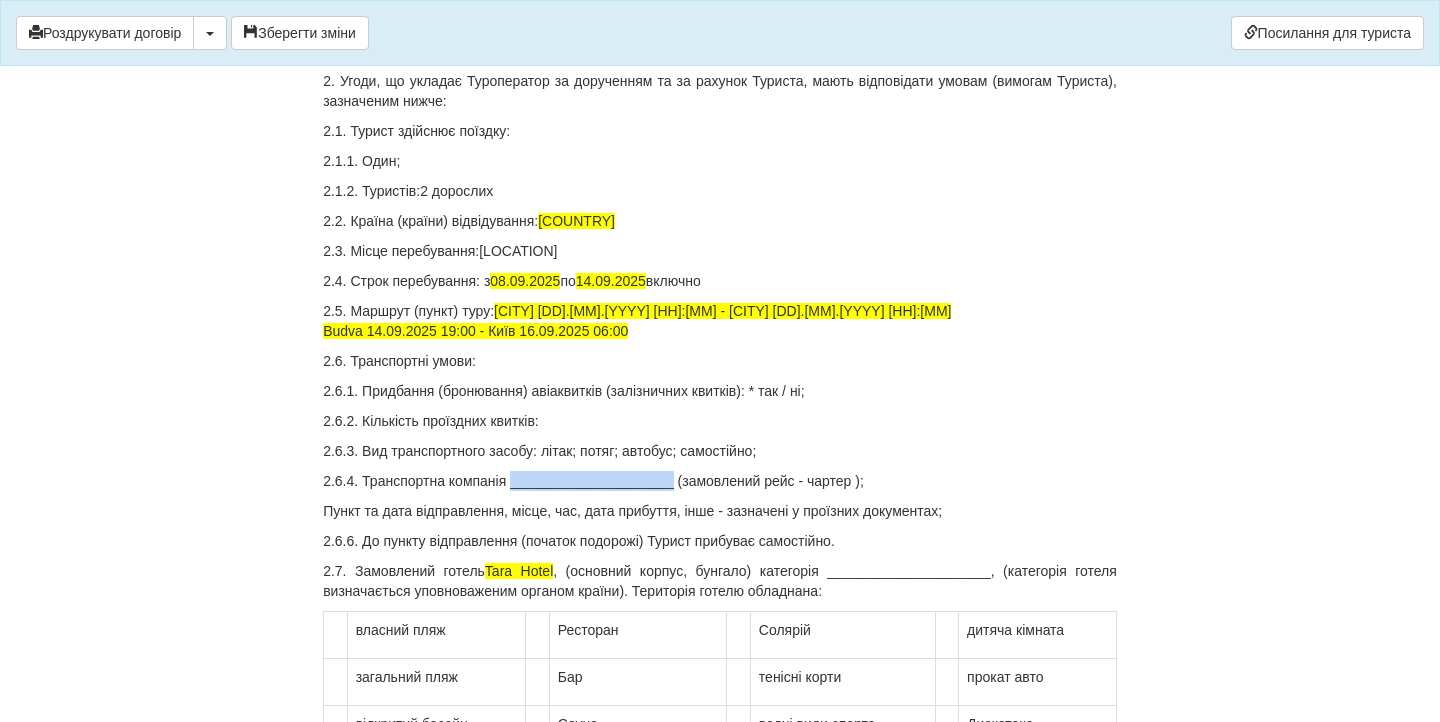 drag, startPoint x: 517, startPoint y: 503, endPoint x: 674, endPoint y: 499, distance: 157.05095 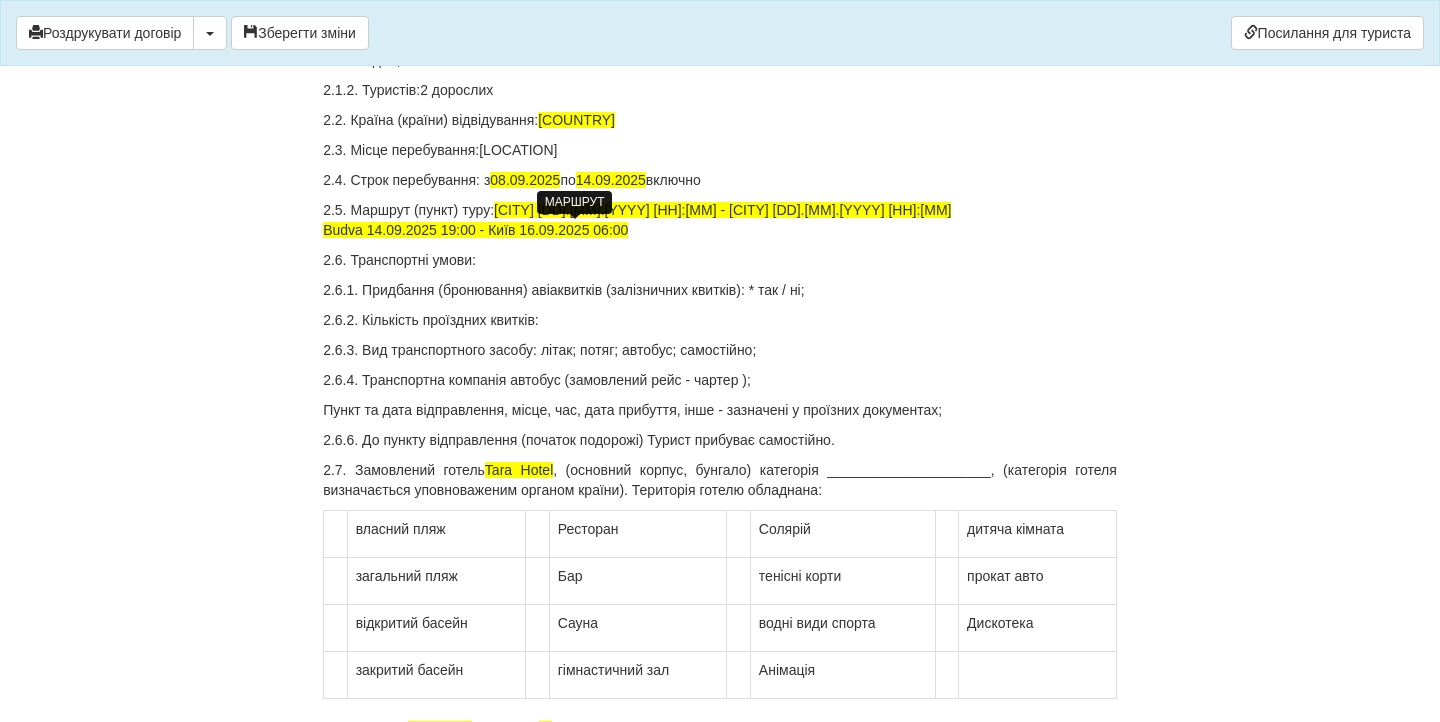 scroll, scrollTop: 1065, scrollLeft: 0, axis: vertical 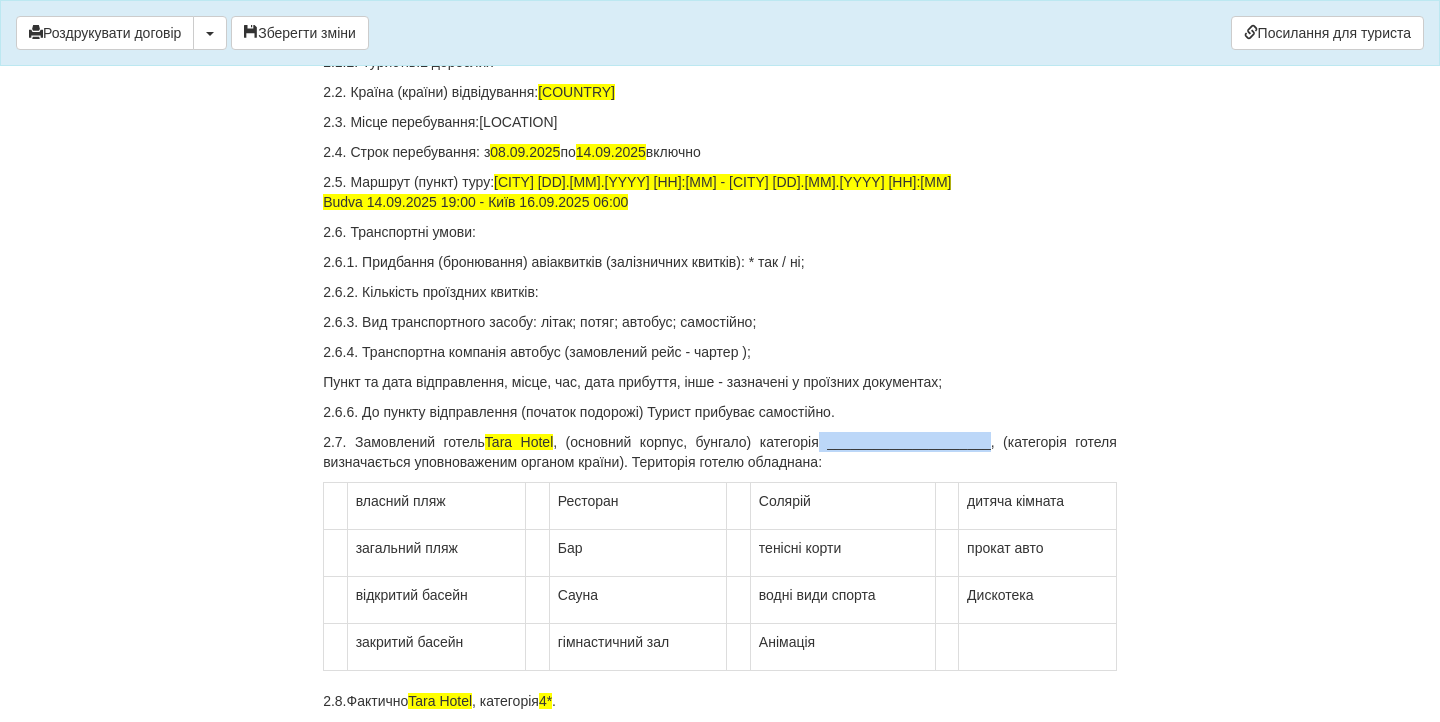 drag, startPoint x: 828, startPoint y: 461, endPoint x: 986, endPoint y: 461, distance: 158 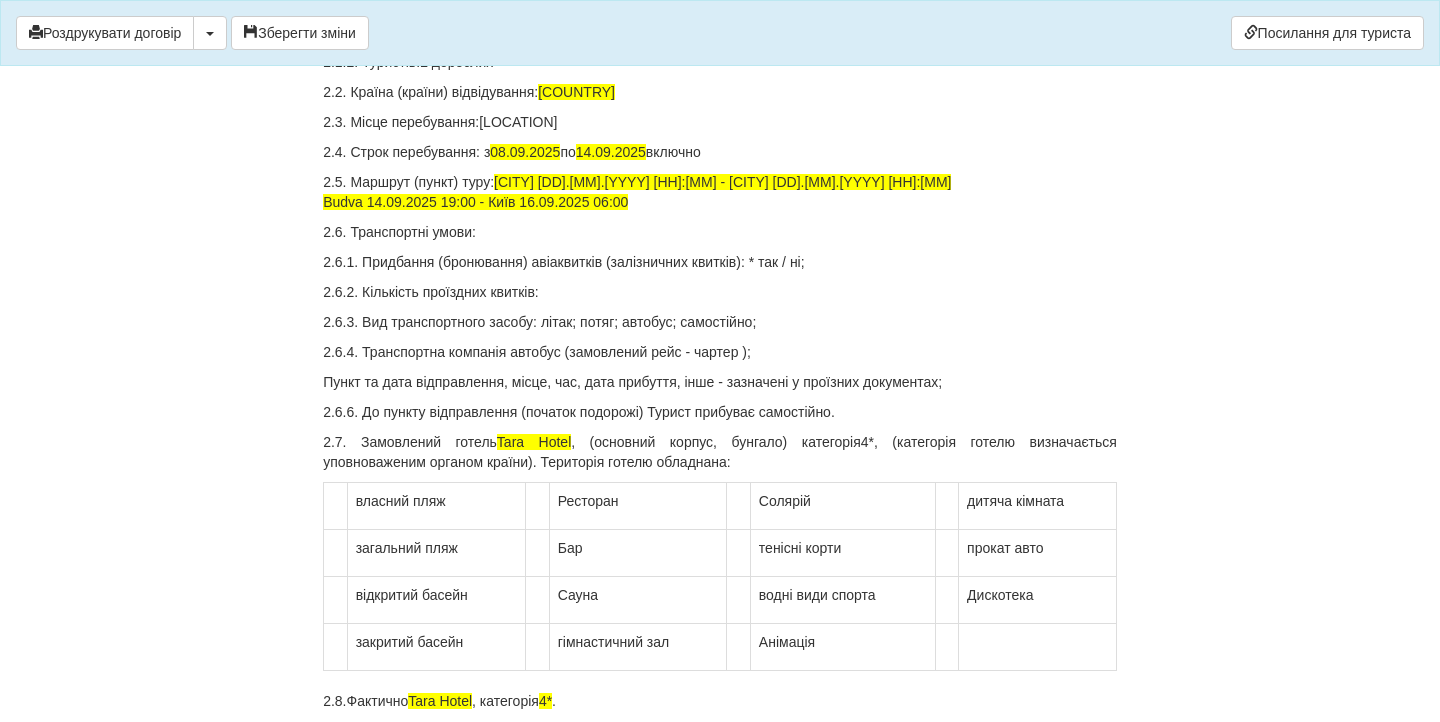 click on "2.7. Замовлений готель  Tara Hotel , (основний корпус, бунгало) категорія4*, (категорія готеля визначається уповноваженим органом країни). Територія готелю обладнана:" at bounding box center (720, 452) 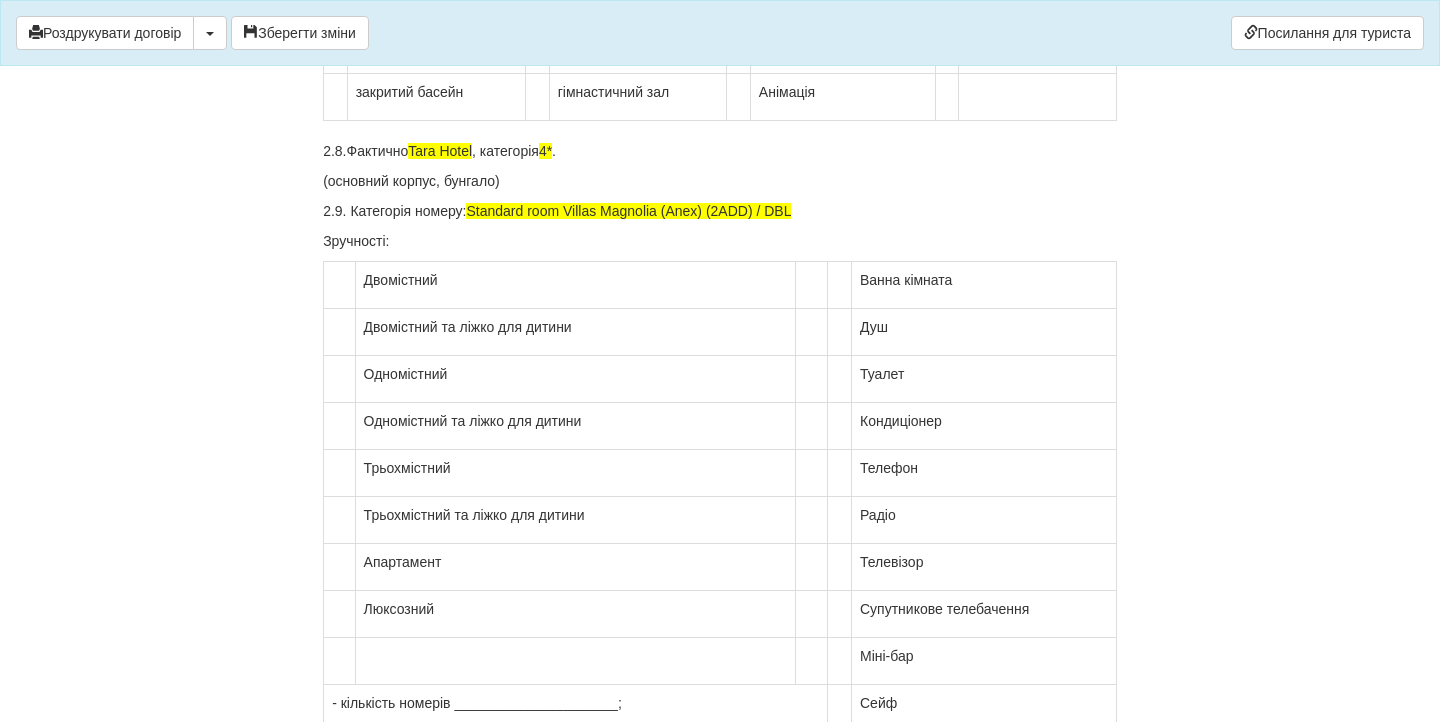 scroll, scrollTop: 1608, scrollLeft: 0, axis: vertical 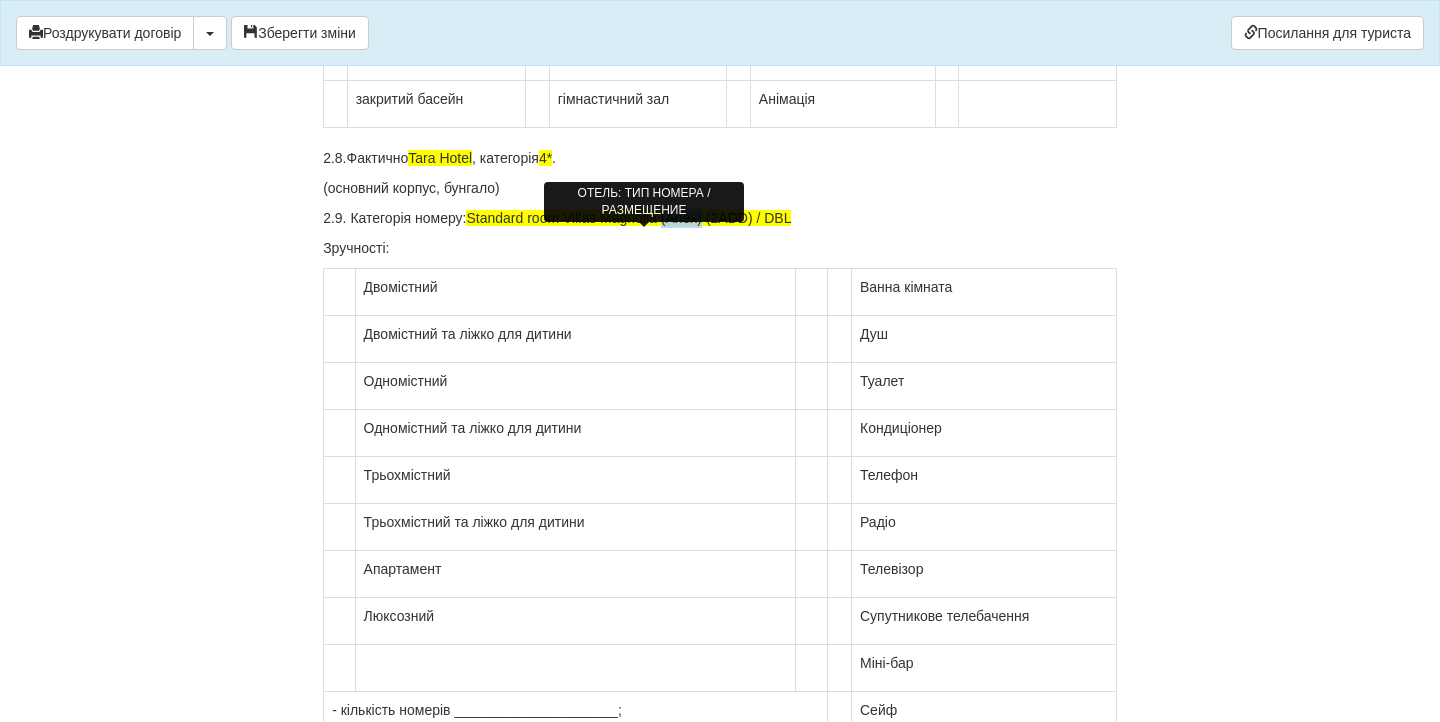 drag, startPoint x: 676, startPoint y: 240, endPoint x: 716, endPoint y: 240, distance: 40 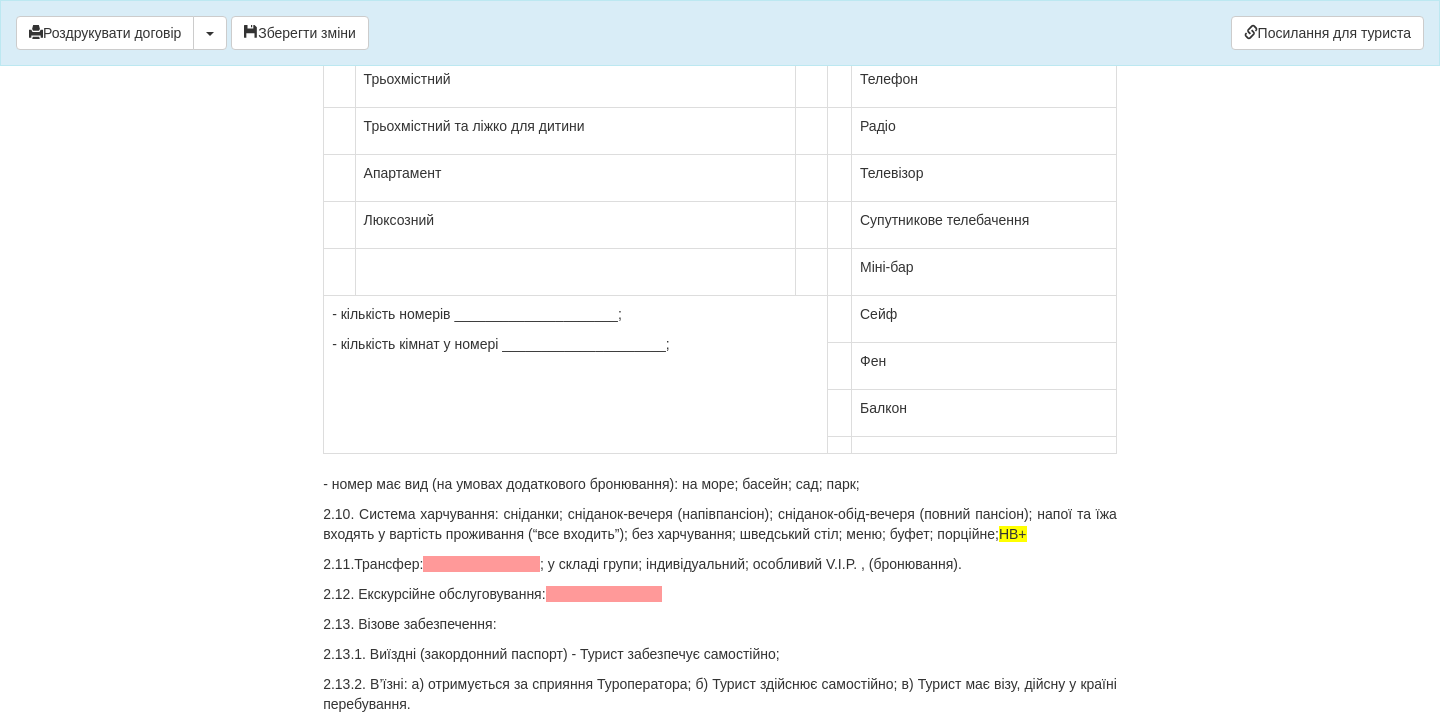 scroll, scrollTop: 2224, scrollLeft: 0, axis: vertical 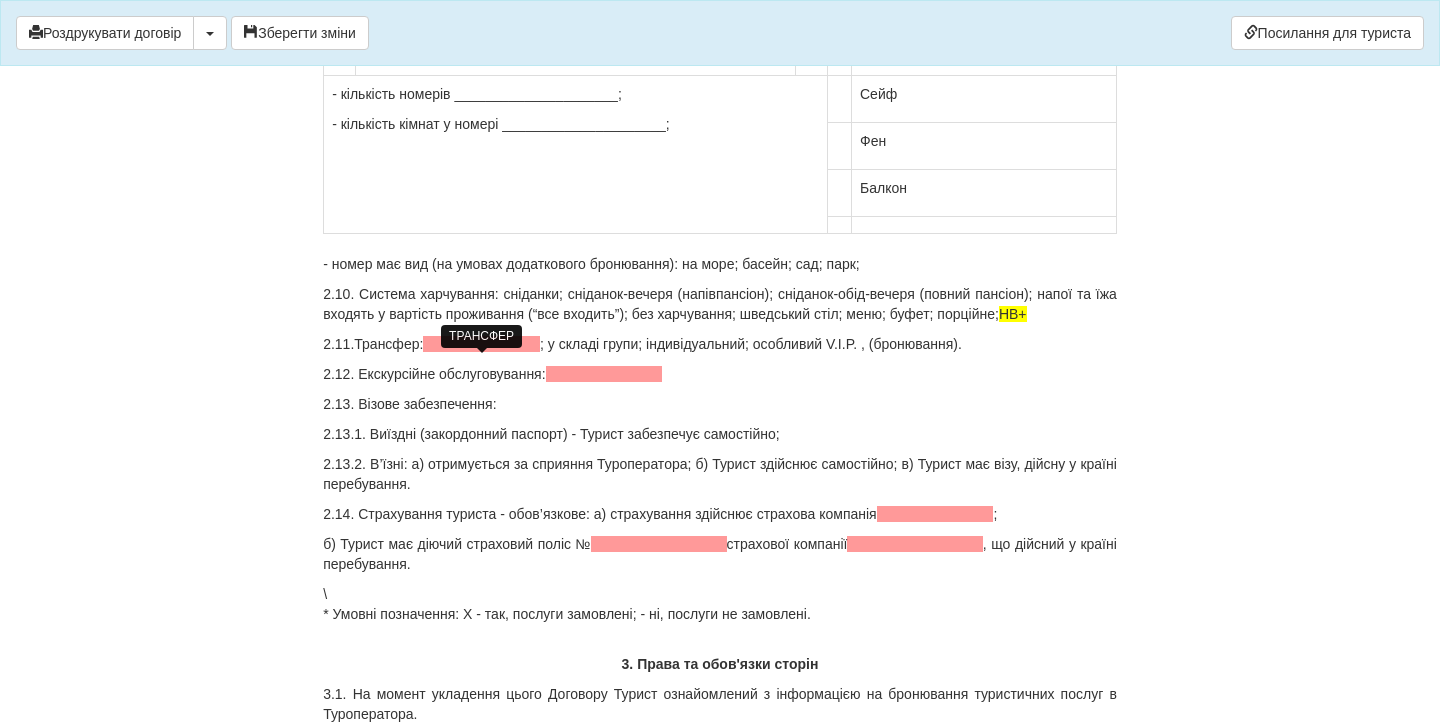 click at bounding box center [481, 344] 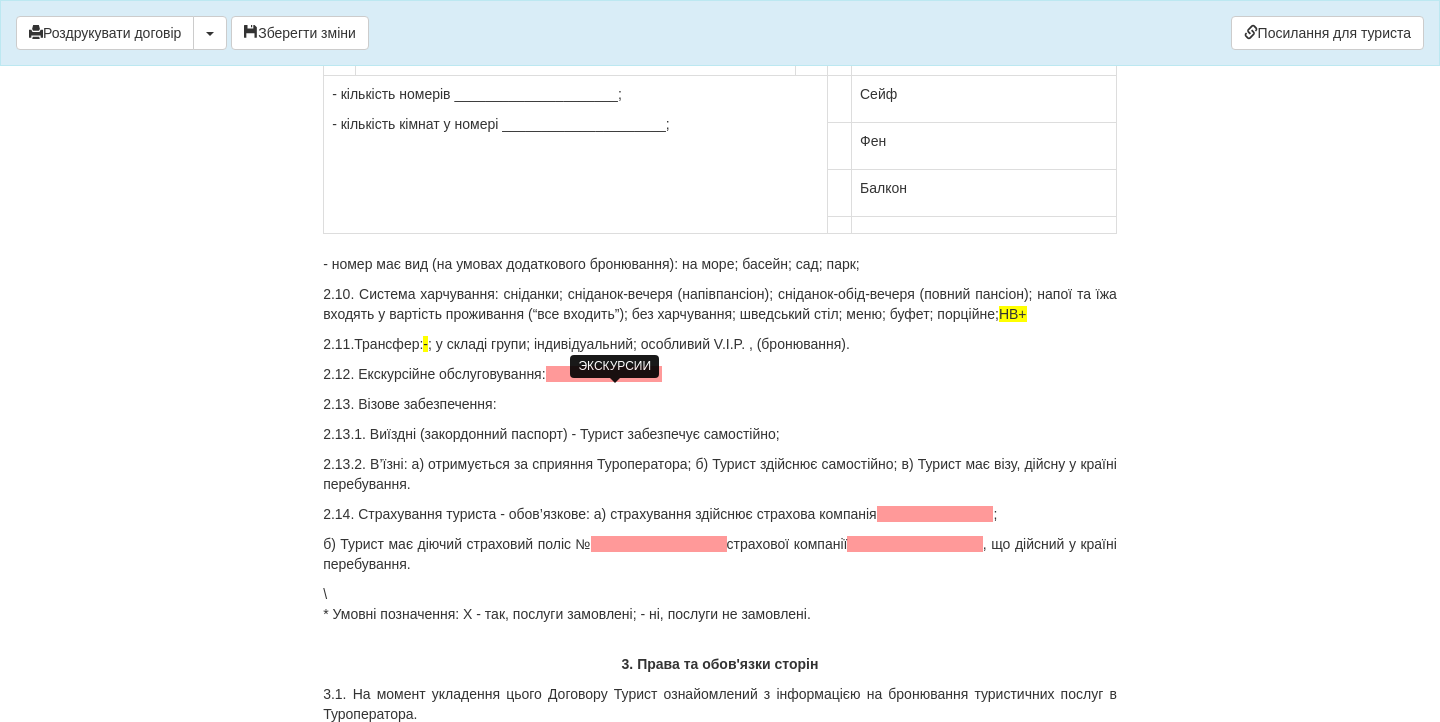click at bounding box center (604, 374) 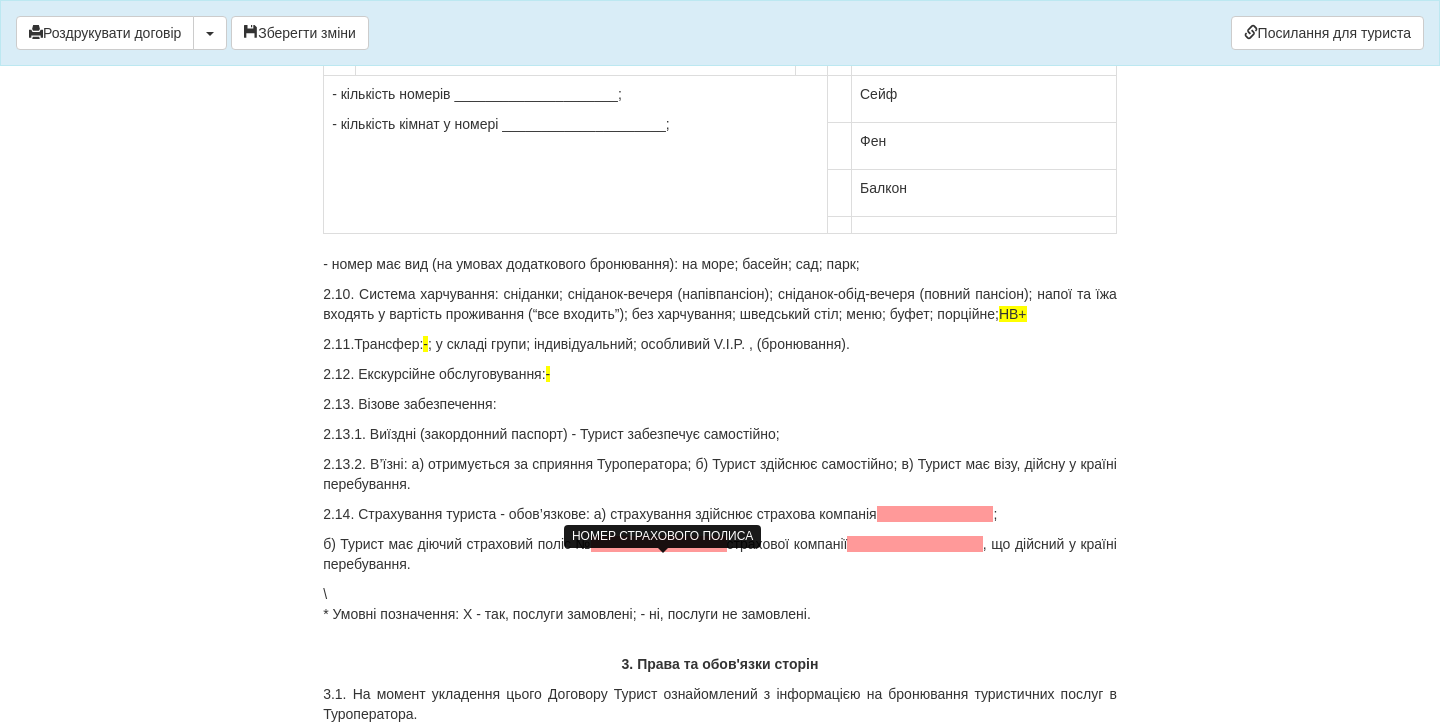 click at bounding box center (658, 544) 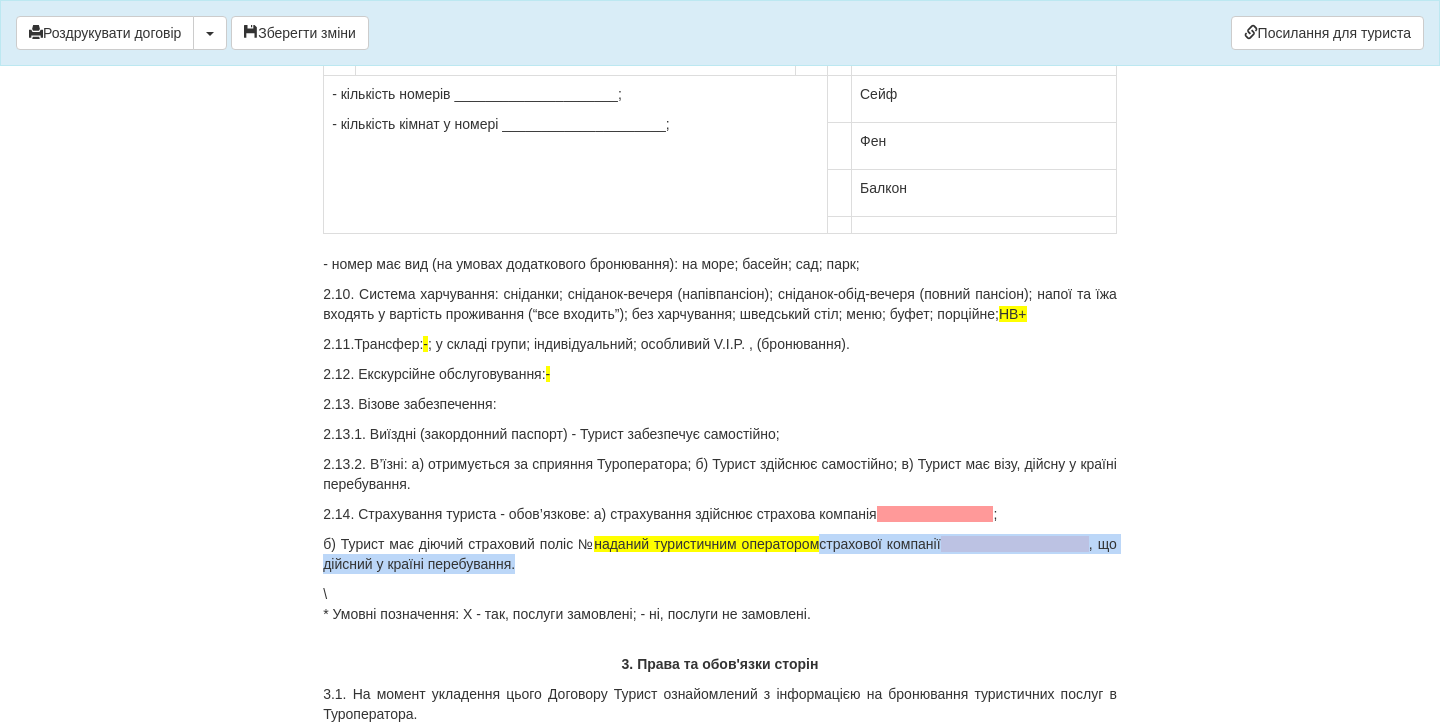 drag, startPoint x: 839, startPoint y: 564, endPoint x: 856, endPoint y: 573, distance: 19.235384 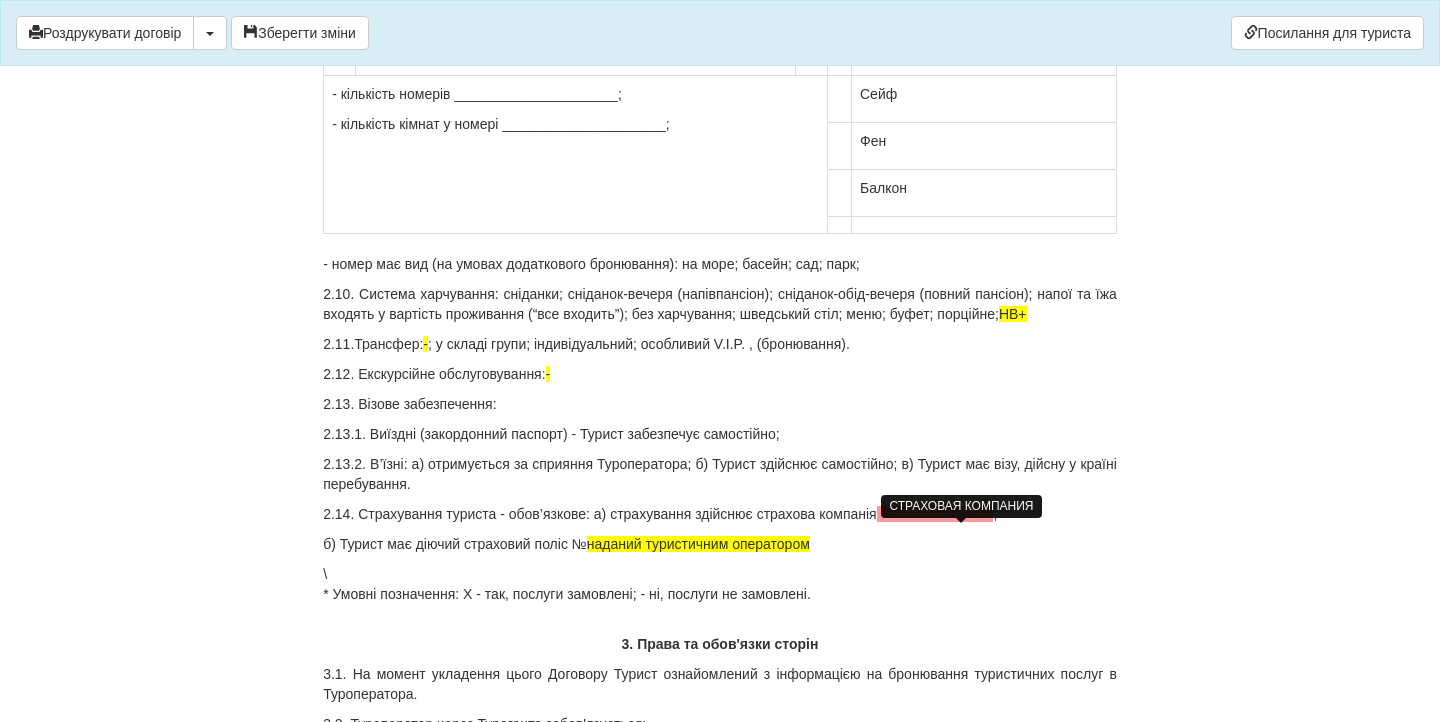 click at bounding box center (935, 514) 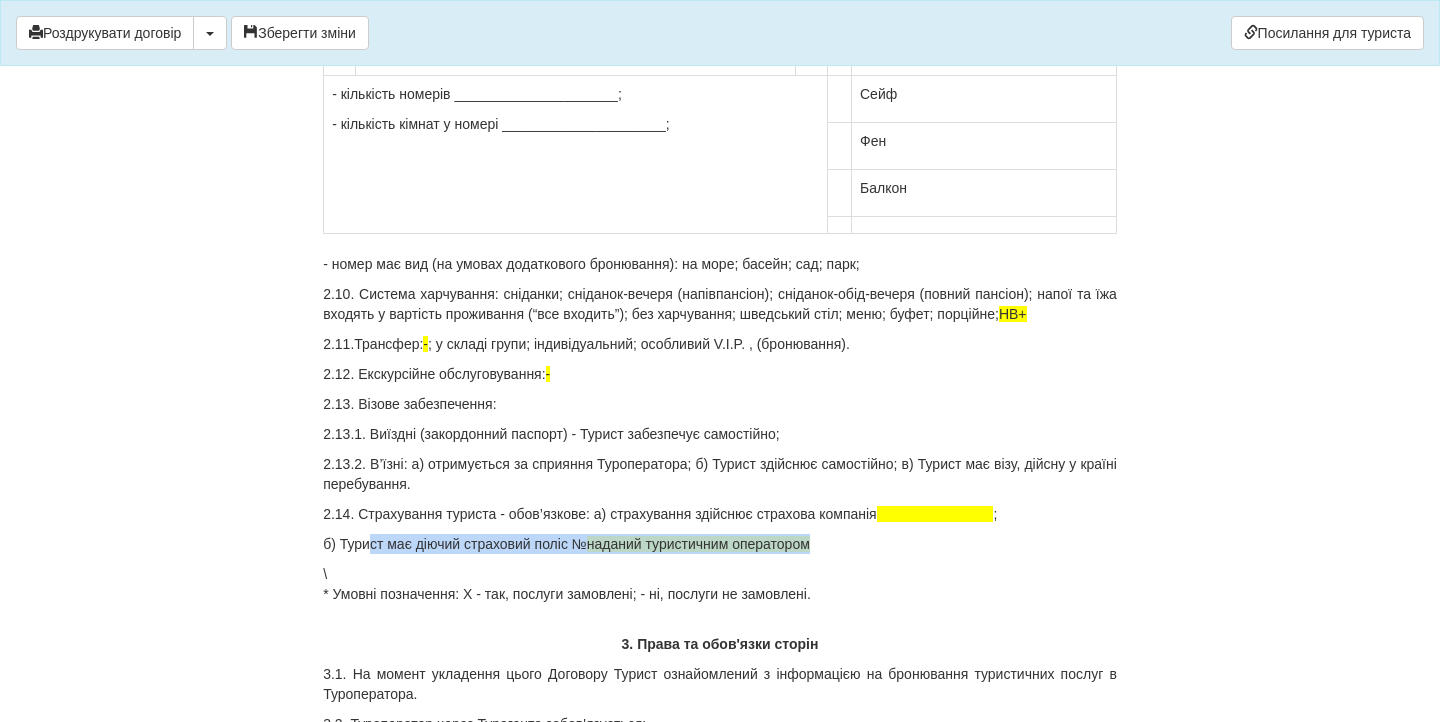 drag, startPoint x: 903, startPoint y: 557, endPoint x: 375, endPoint y: 560, distance: 528.00854 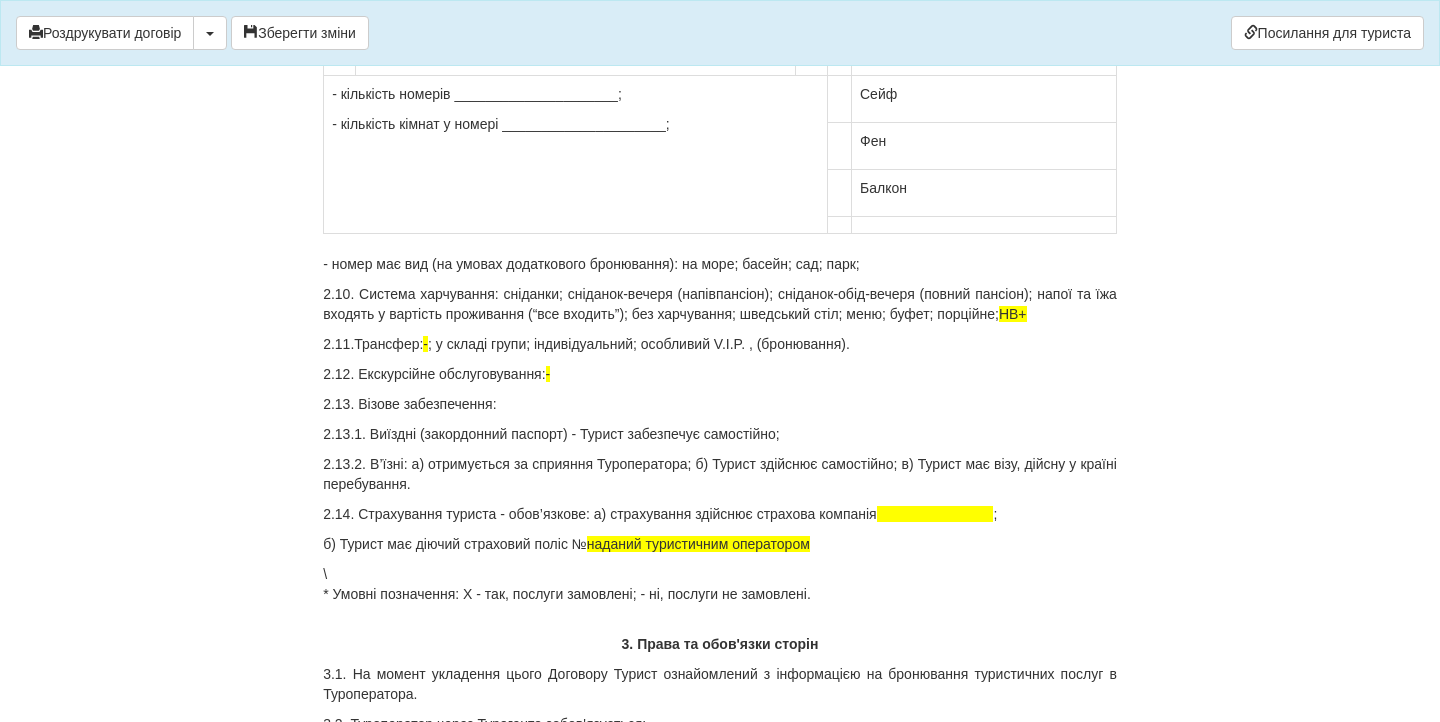 click on "Договір про надання туристичних послуг №  86538
Цей договір укладений  01.07.2025
В місті  Бердичів
Між:
Турагентом   ФОП Дембіцька Карина Сергіївна , в особі  Дембіцька Карина Сергіївна ,
що діє на підставі Агентського договору №  86538  від  01.07.2025  року
від імені та за дорученням Туроператора  Товариство з обмеженою відповідальністю “Орбіта” , у подальшому –  Туроператор , в особі директора Удода І.Л., який діє на підставі Статуту,
та
Громадянином (громадянкою)   YAKYMENKO ALONA , закордонний паспорт:  FL250049" at bounding box center [720, 1873] 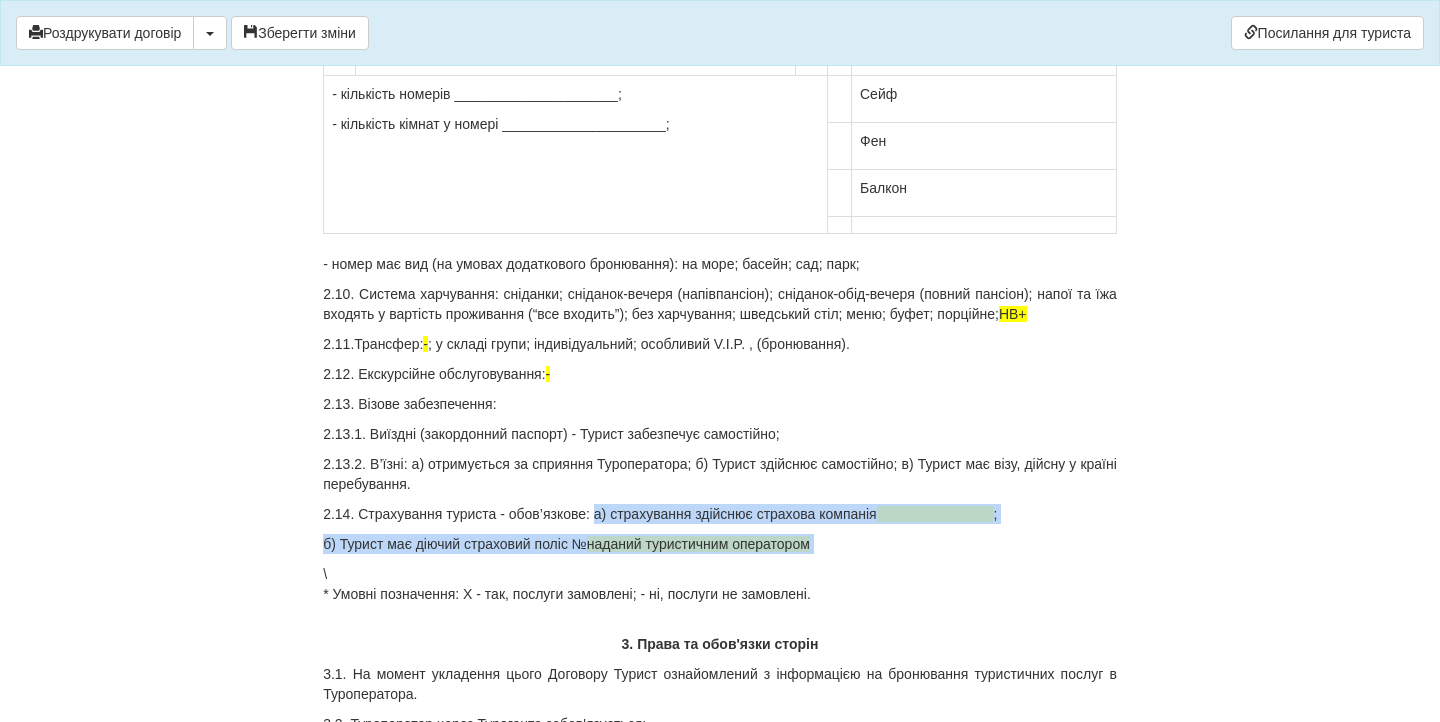 drag, startPoint x: 603, startPoint y: 534, endPoint x: 847, endPoint y: 568, distance: 246.35747 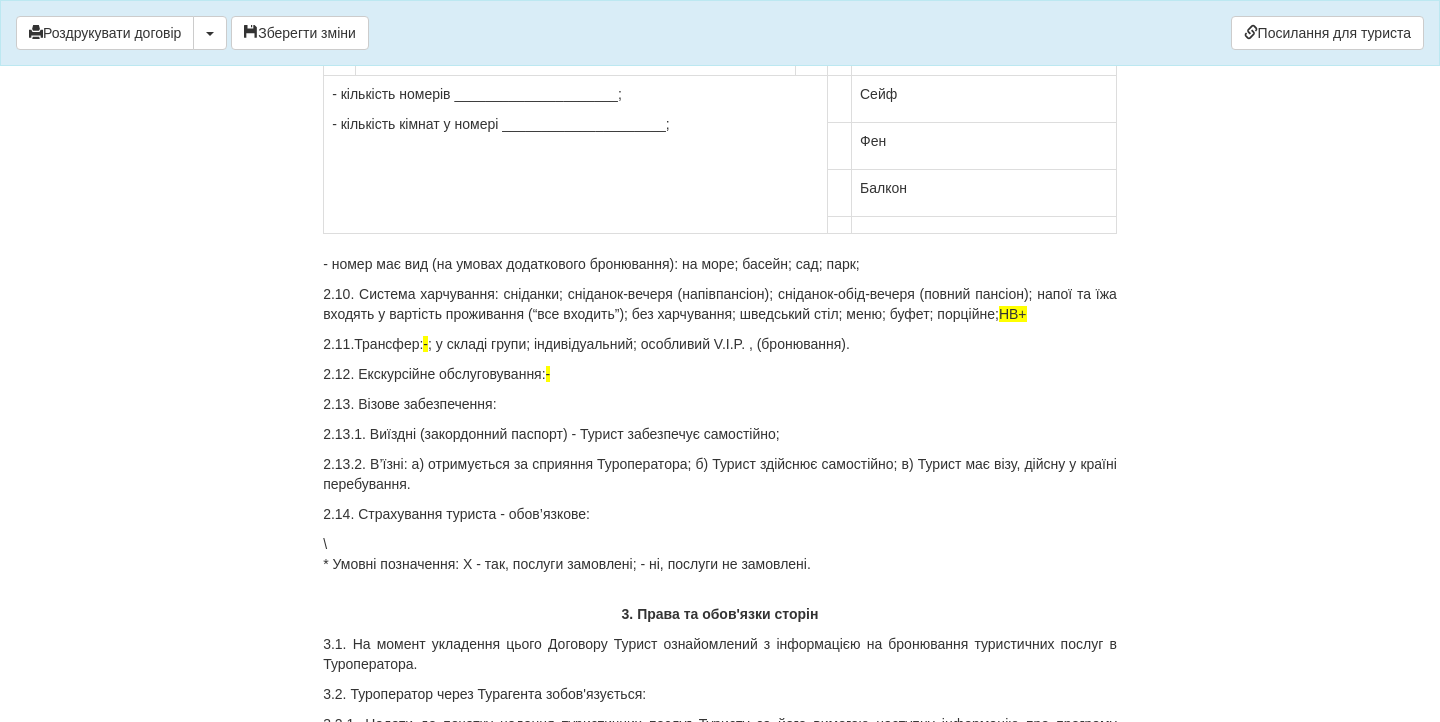 click on "Договір про надання туристичних послуг №  86538
Цей договір укладений  01.07.2025
В місті  Бердичів
Між:
Турагентом   ФОП Дембіцька Карина Сергіївна , в особі  Дембіцька Карина Сергіївна ,
що діє на підставі Агентського договору №  86538  від  01.07.2025  року
від імені та за дорученням Туроператора  Товариство з обмеженою відповідальністю “Орбіта” , у подальшому –  Туроператор , в особі директора Удода І.Л., який діє на підставі Статуту,
та
Громадянином (громадянкою)   YAKYMENKO ALONA , закордонний паспорт:  FL250049" at bounding box center (720, 1858) 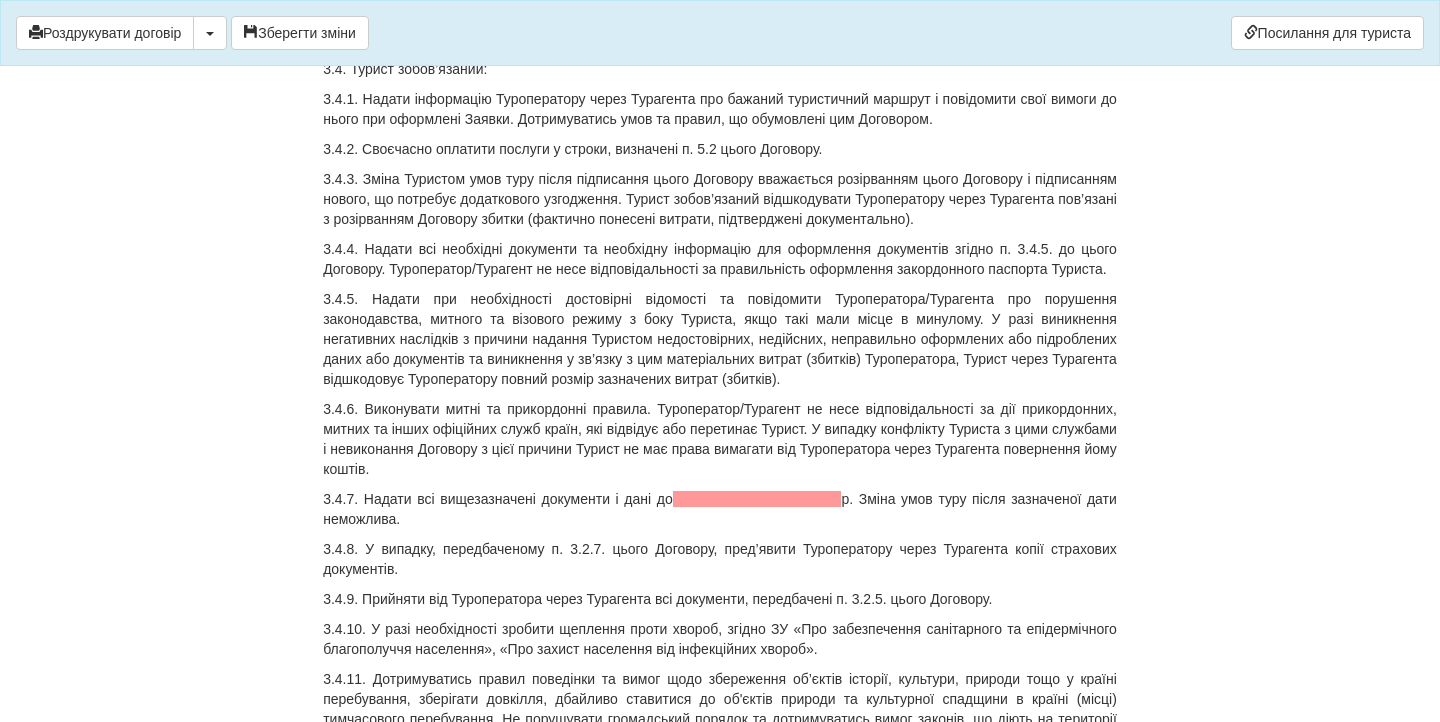 scroll, scrollTop: 4684, scrollLeft: 0, axis: vertical 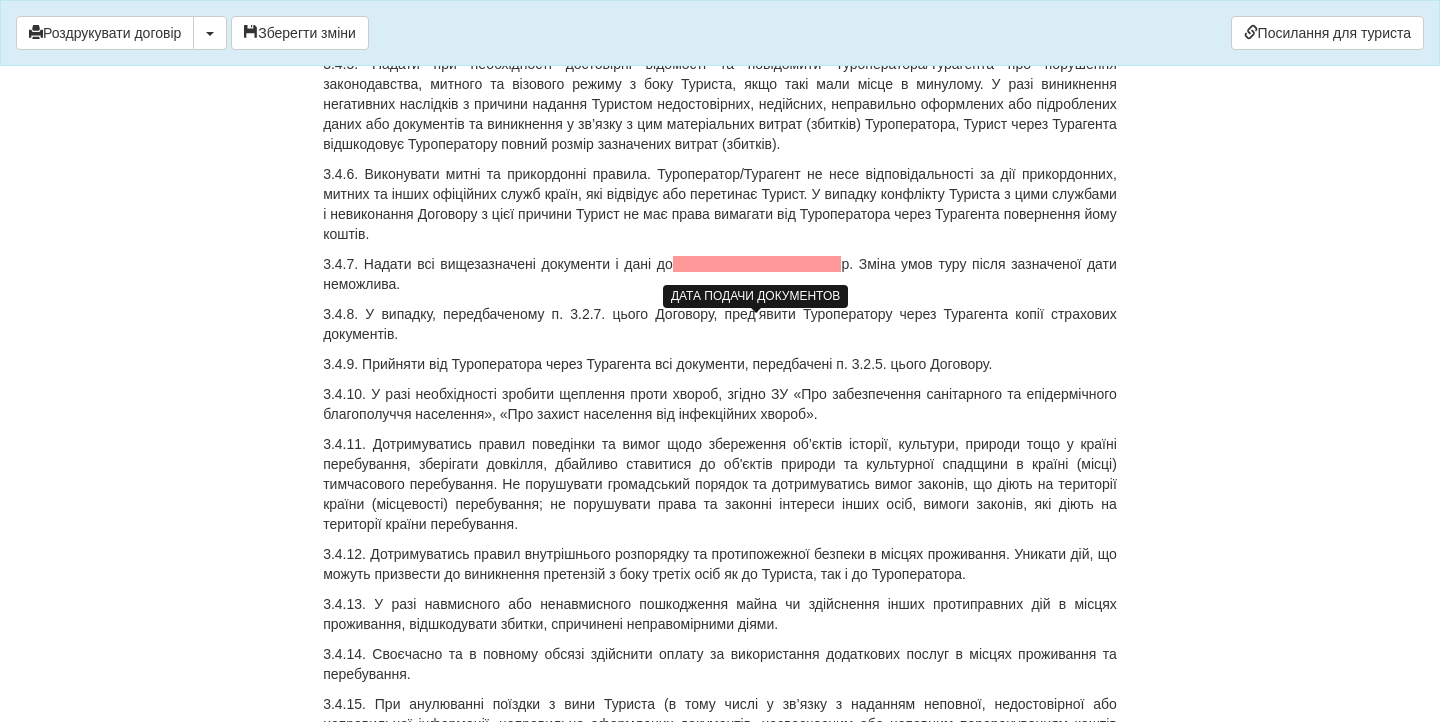 click at bounding box center [757, 264] 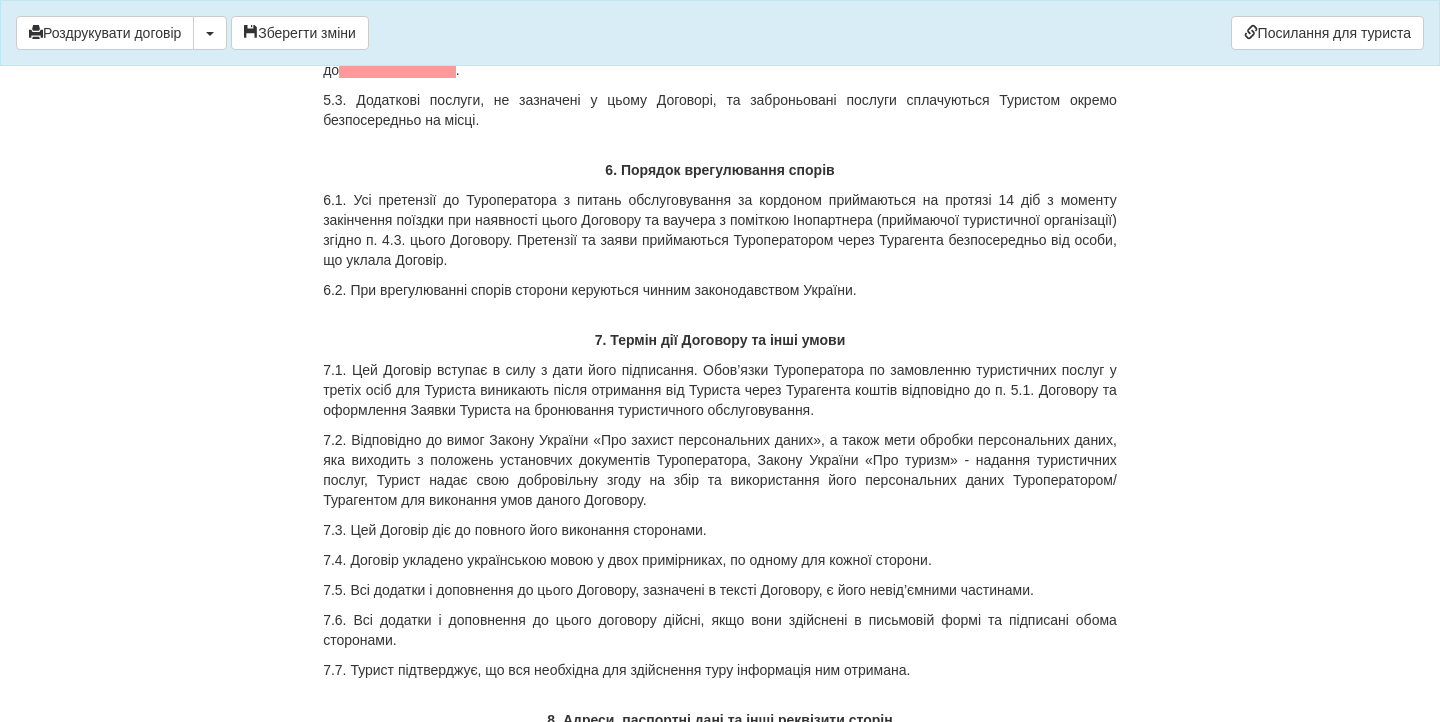 scroll, scrollTop: 6577, scrollLeft: 0, axis: vertical 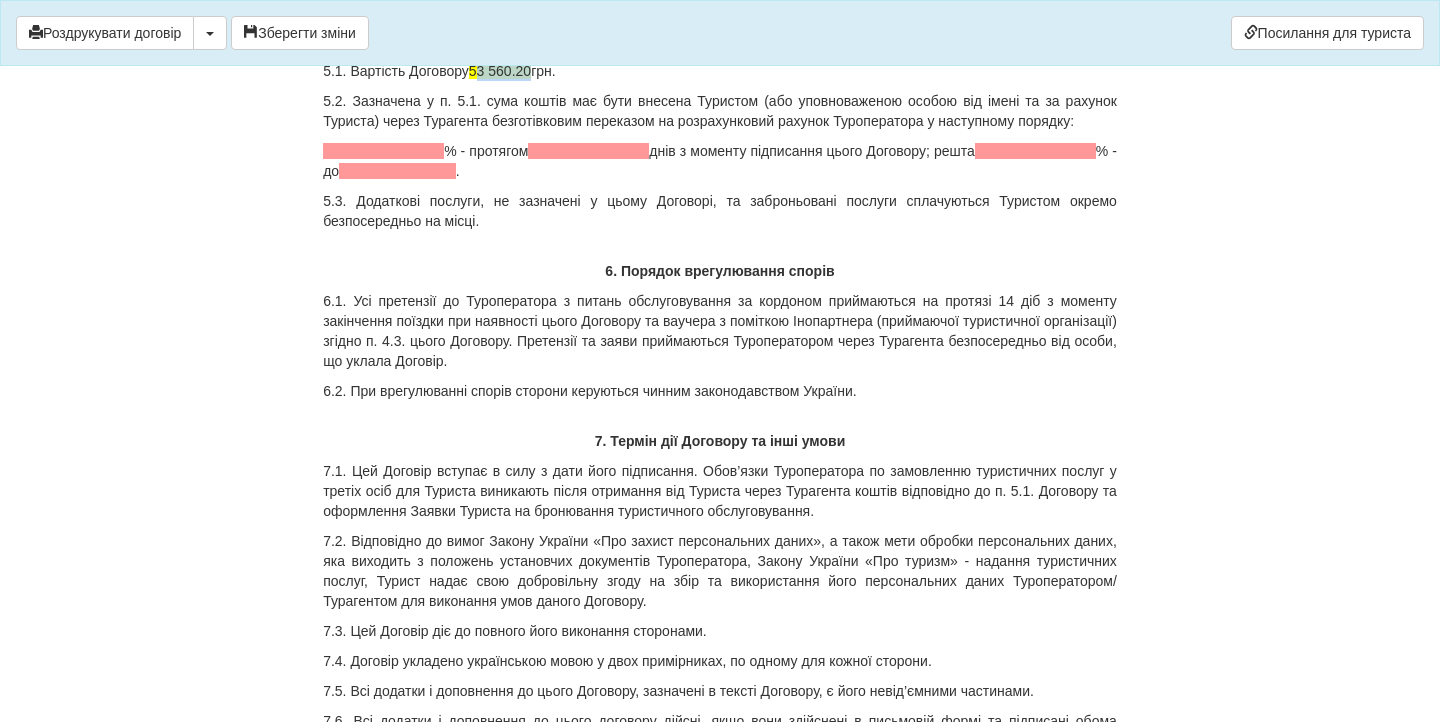 drag, startPoint x: 489, startPoint y: 145, endPoint x: 544, endPoint y: 146, distance: 55.00909 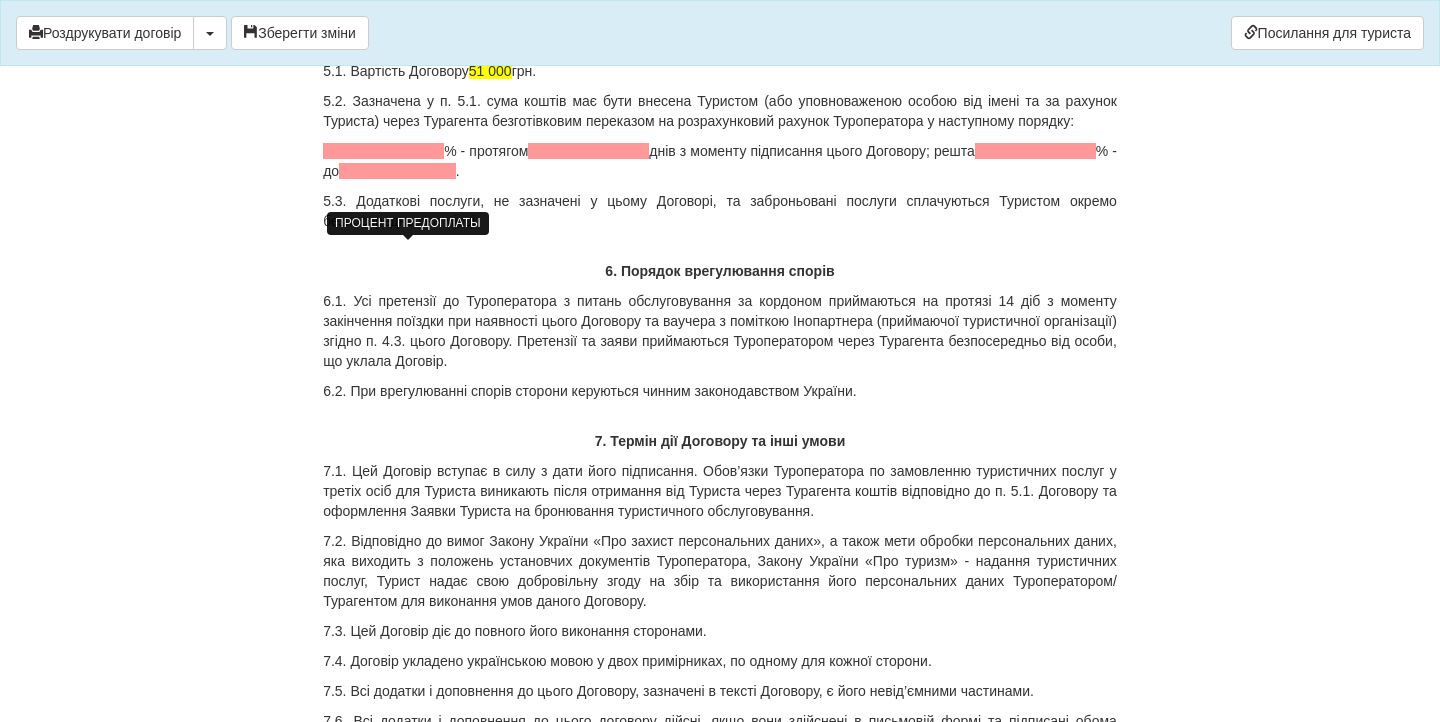 click at bounding box center (383, 151) 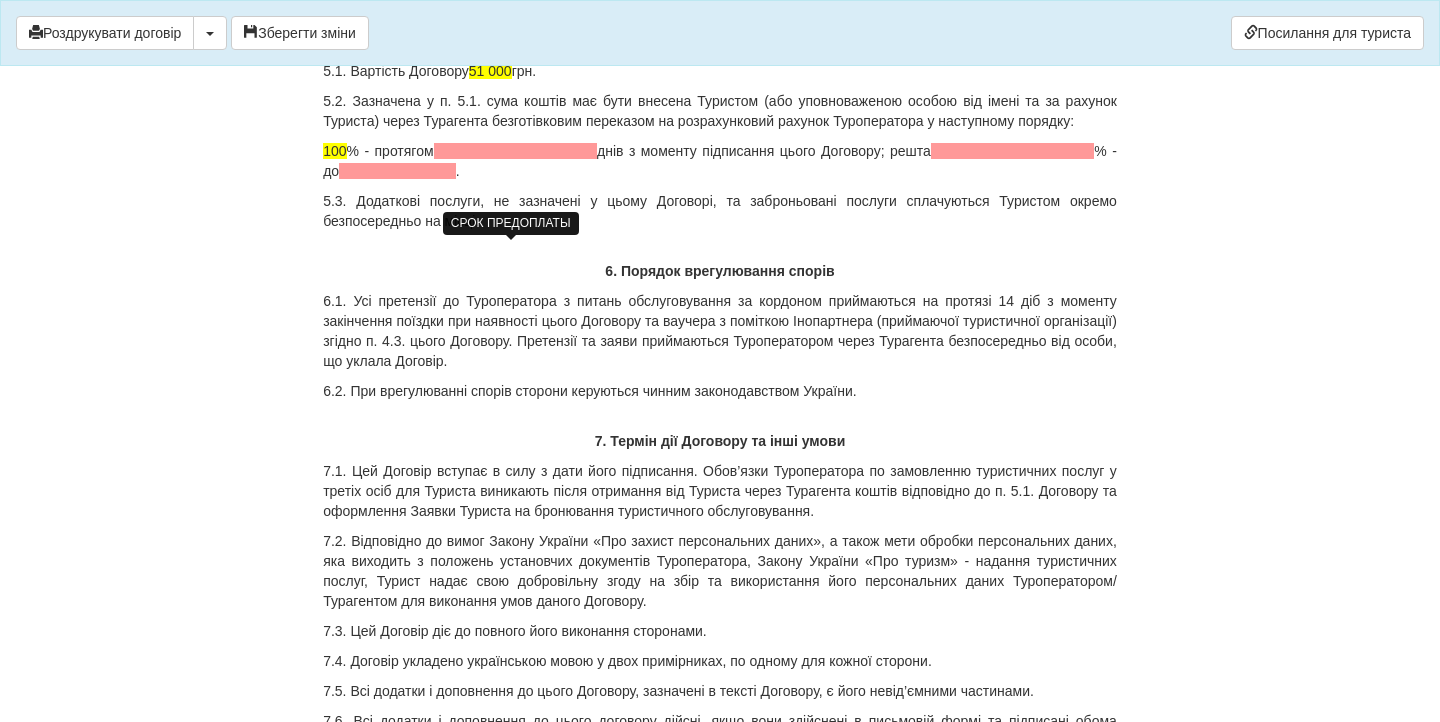 click at bounding box center [515, 151] 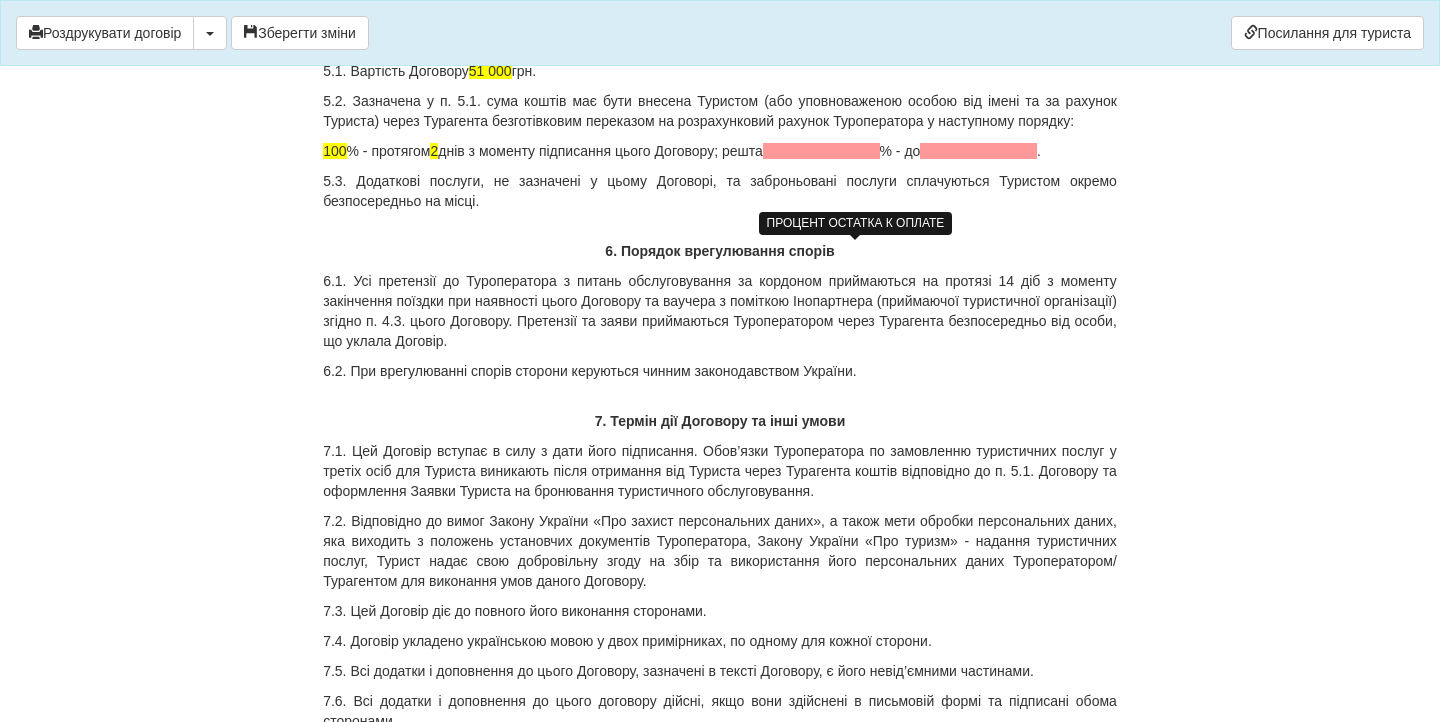 click at bounding box center [821, 151] 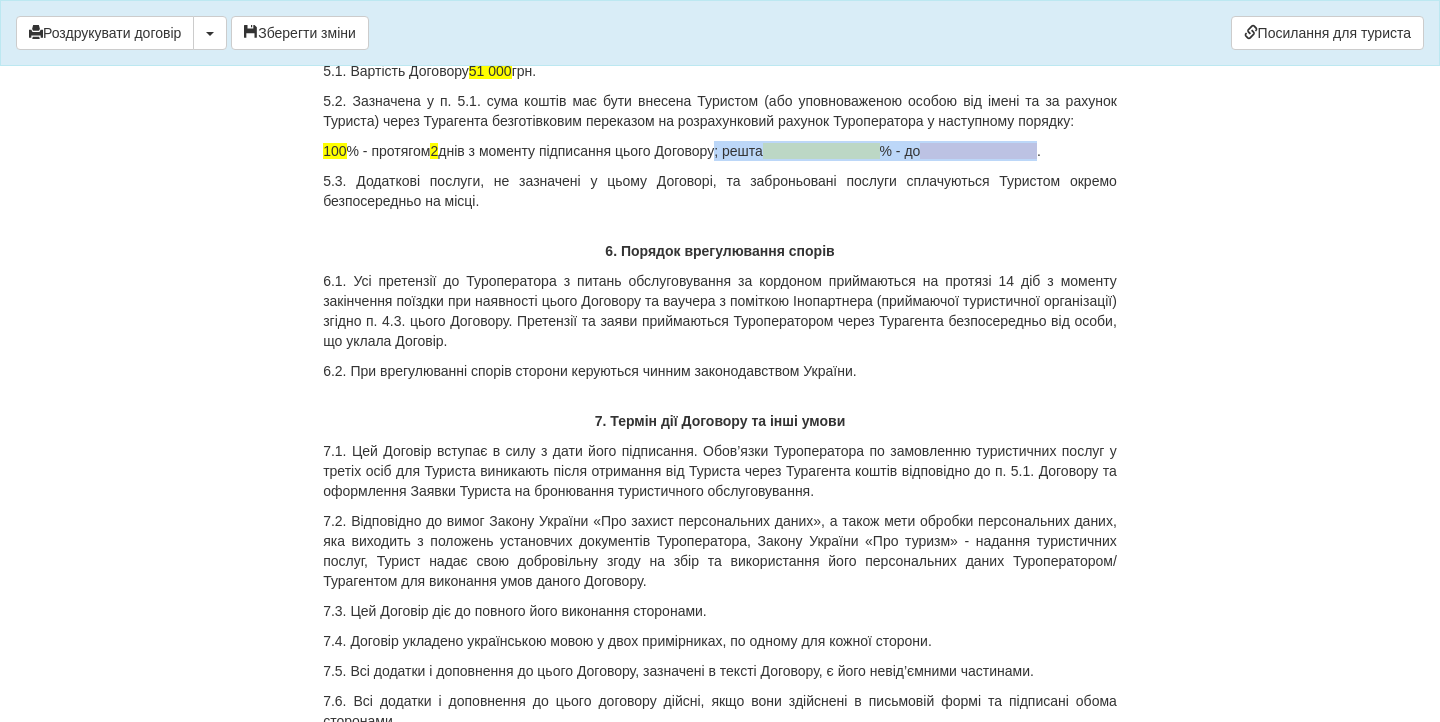 drag, startPoint x: 1074, startPoint y: 253, endPoint x: 740, endPoint y: 256, distance: 334.01346 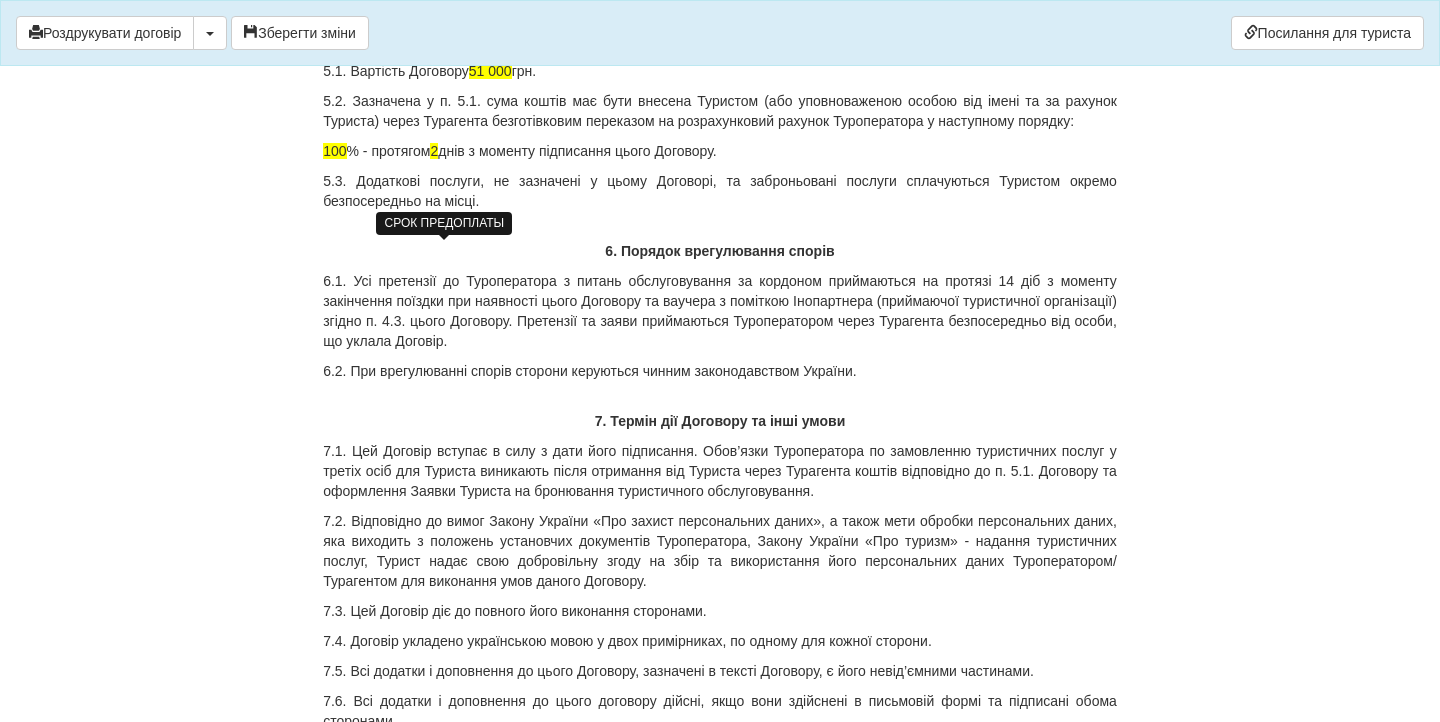 click on "2" at bounding box center (434, 151) 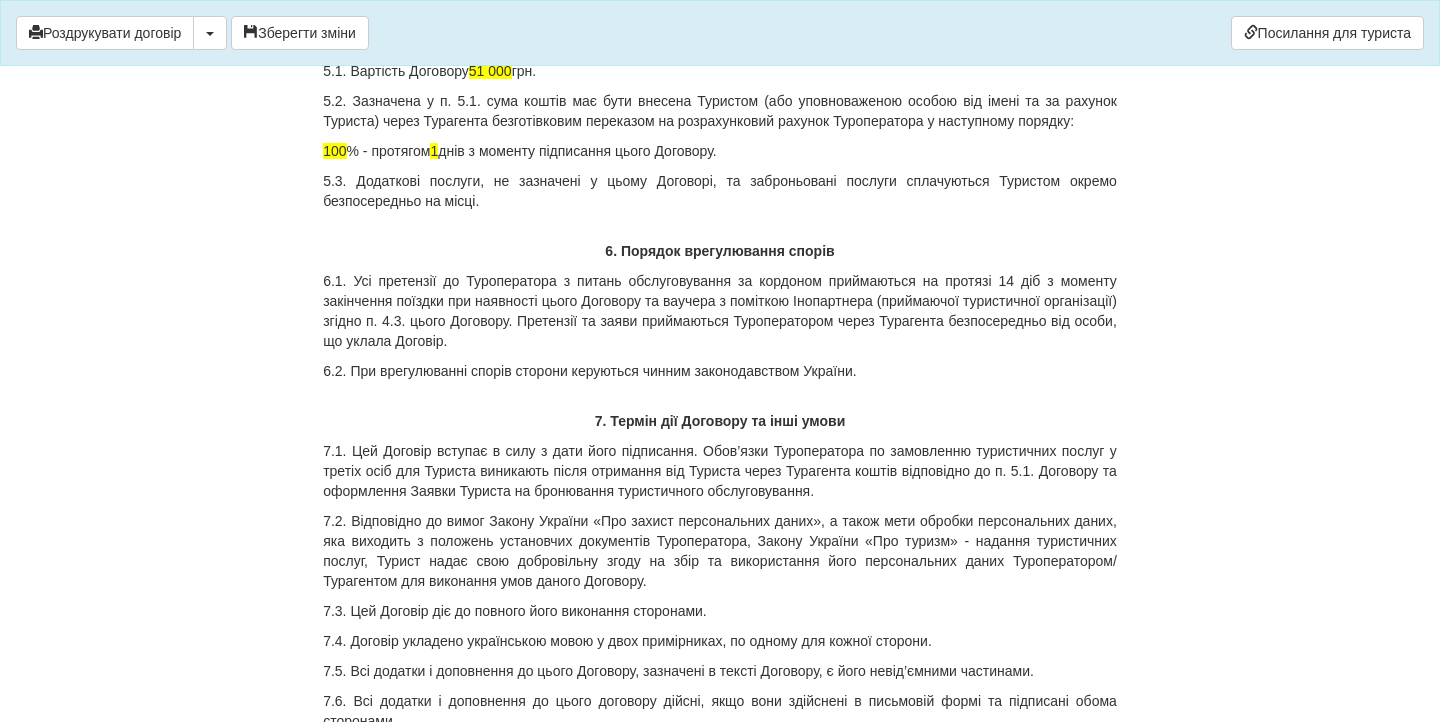 click on "100 % - протягом  1  днів з моменту підписання цього Договору ." at bounding box center (720, 151) 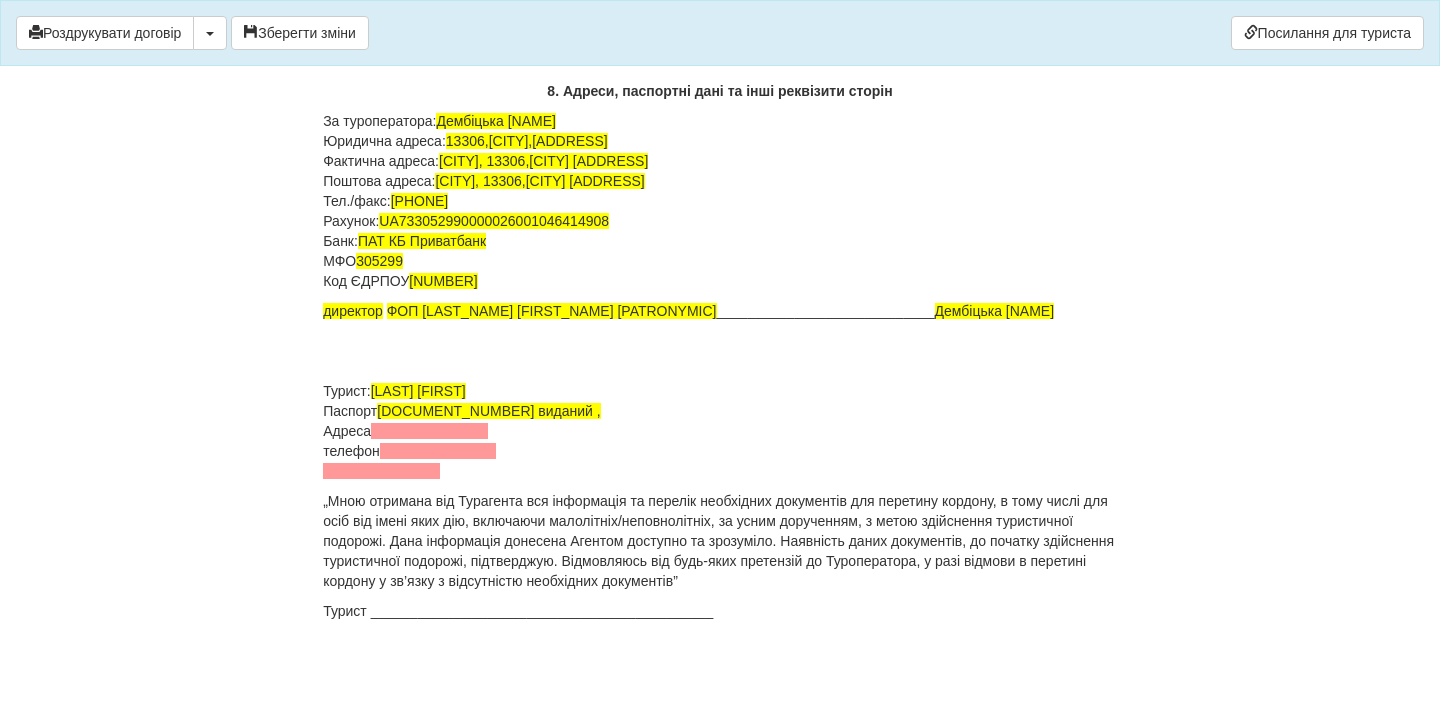scroll, scrollTop: 7338, scrollLeft: 0, axis: vertical 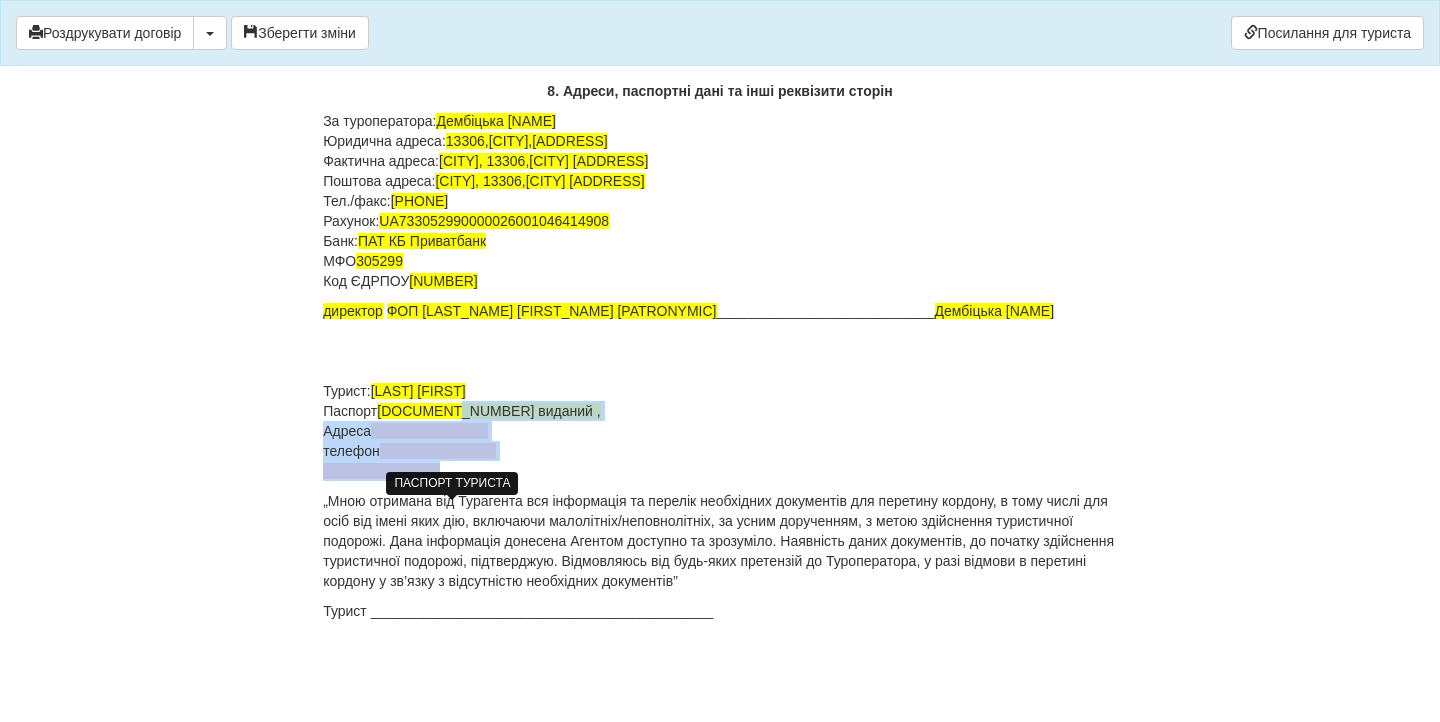 drag, startPoint x: 442, startPoint y: 527, endPoint x: 459, endPoint y: 459, distance: 70.0928 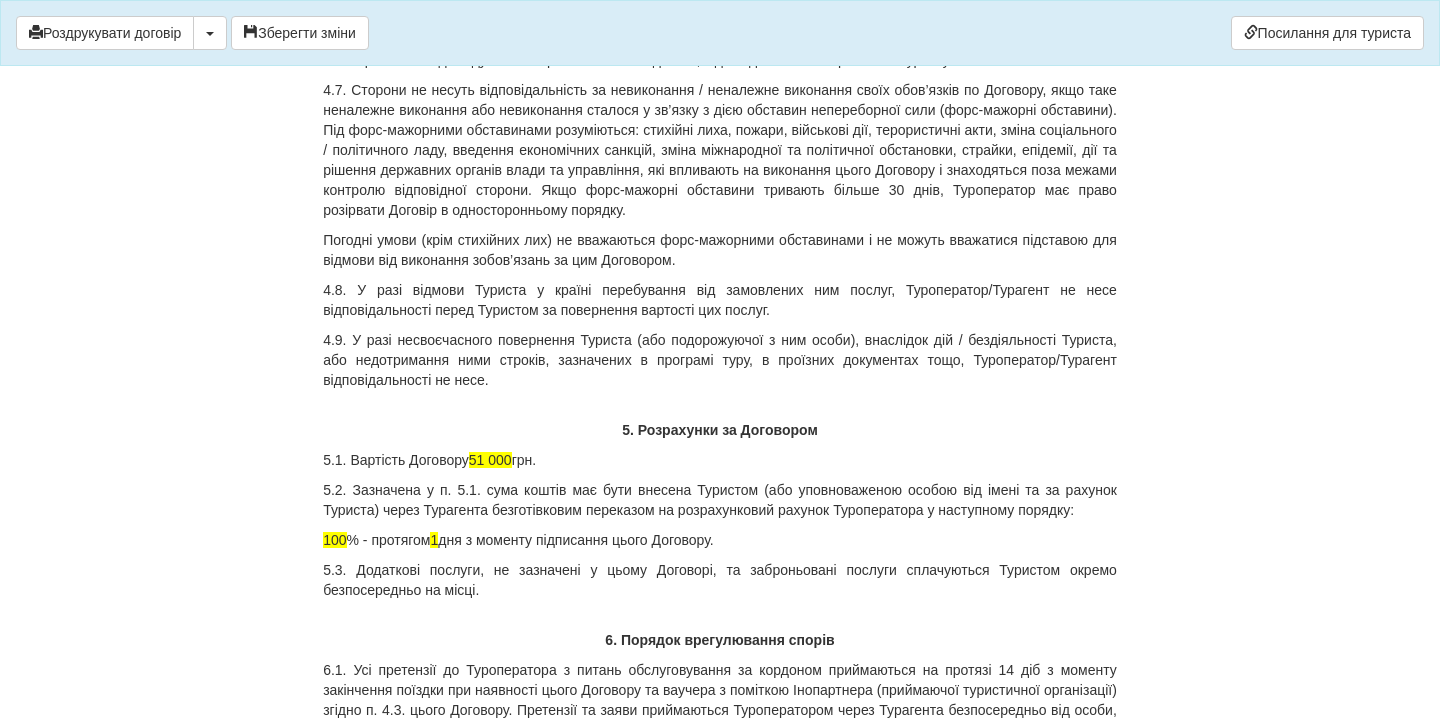 scroll, scrollTop: 6189, scrollLeft: 0, axis: vertical 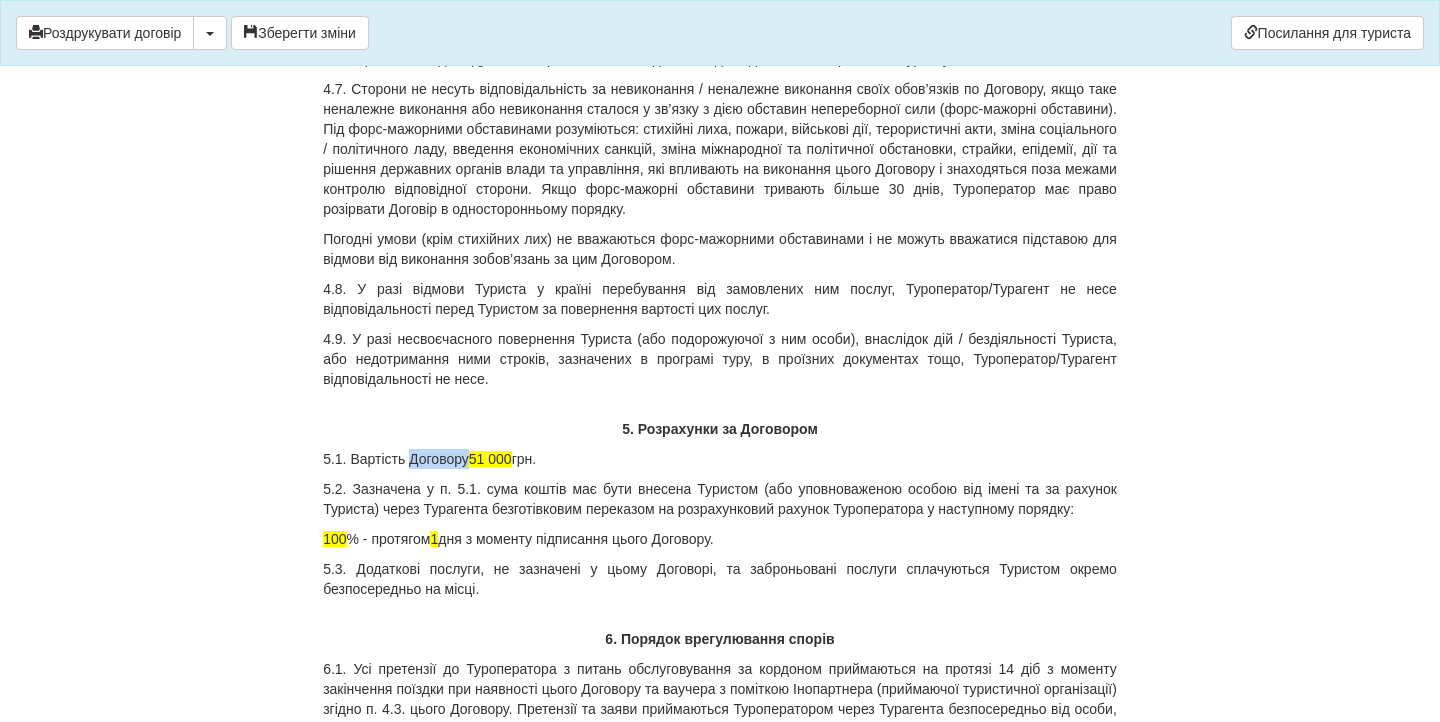 drag, startPoint x: 472, startPoint y: 540, endPoint x: 408, endPoint y: 533, distance: 64.381676 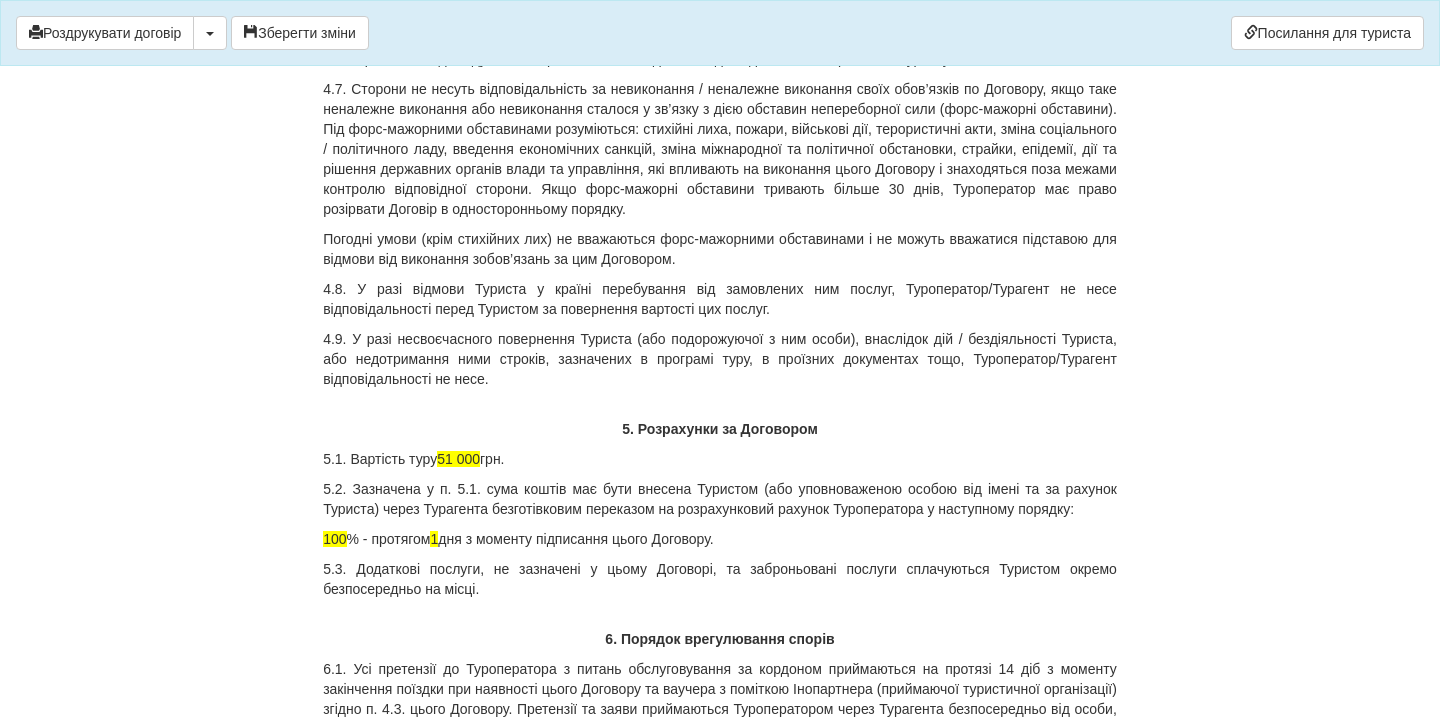 click on "5.1. Вартість туру  51 000  грн." at bounding box center [720, 459] 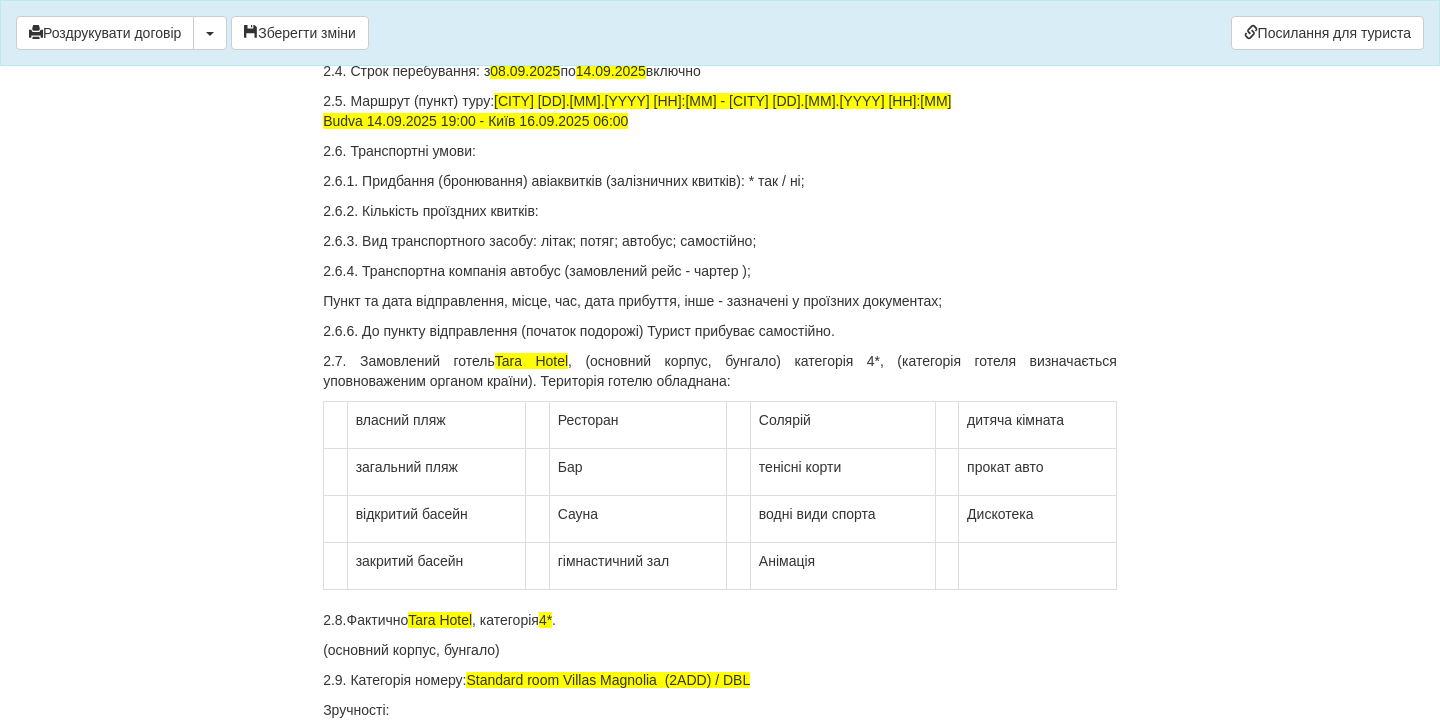 scroll, scrollTop: 952, scrollLeft: 0, axis: vertical 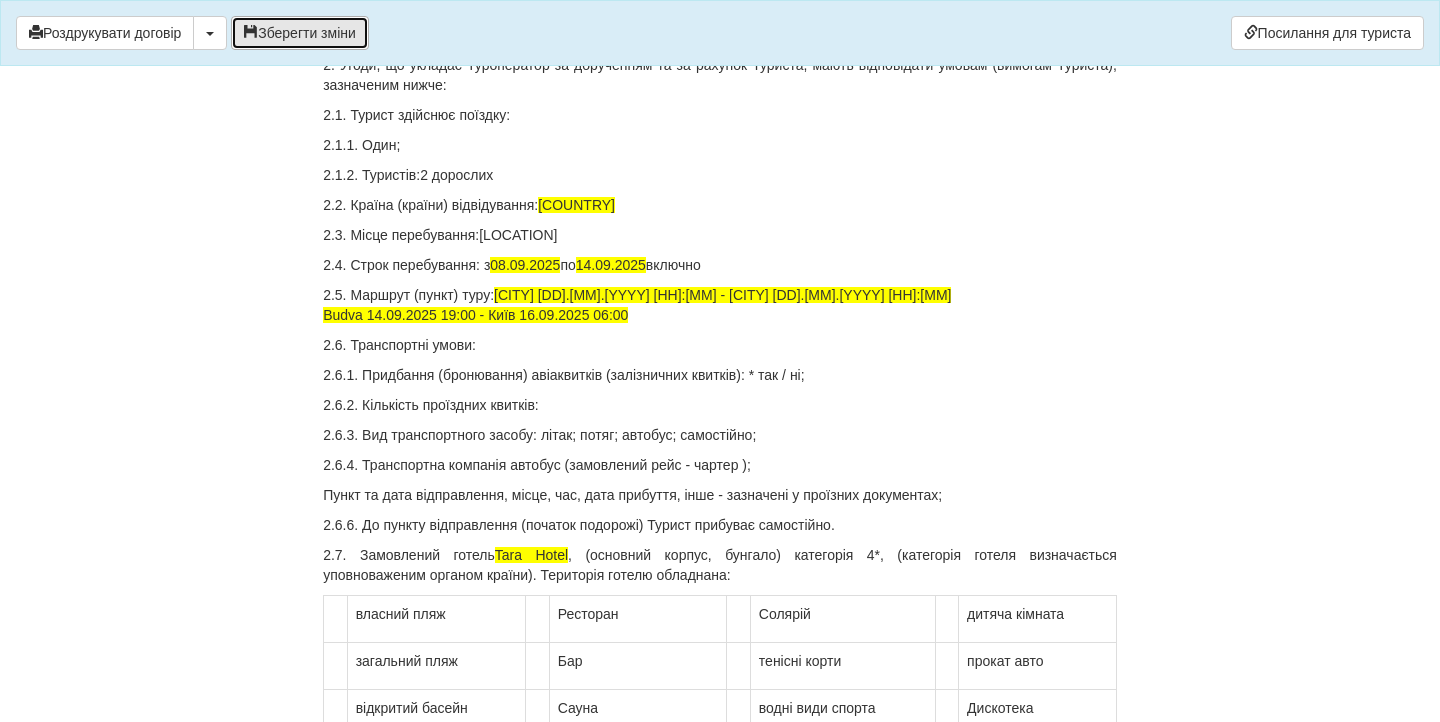 click on "Зберегти зміни" at bounding box center (300, 33) 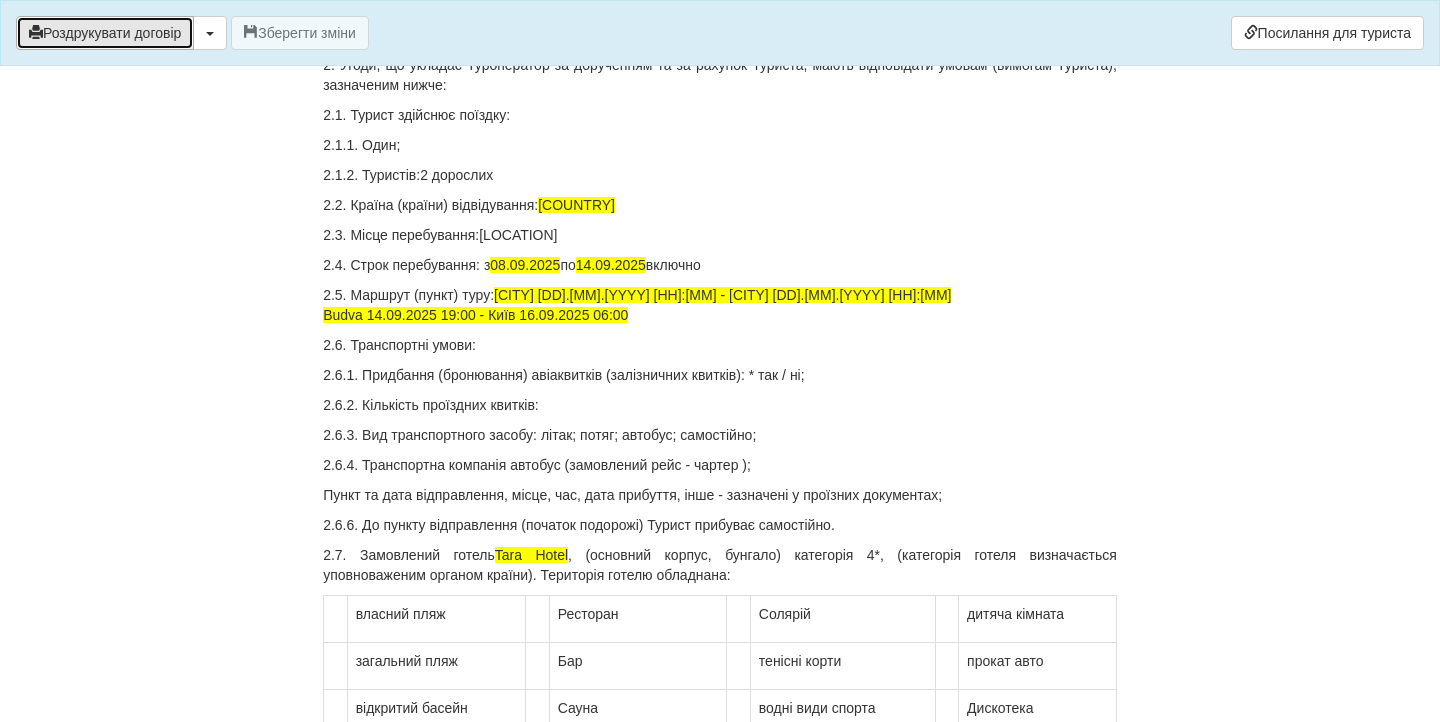 click on "Роздрукувати договір" at bounding box center (105, 33) 